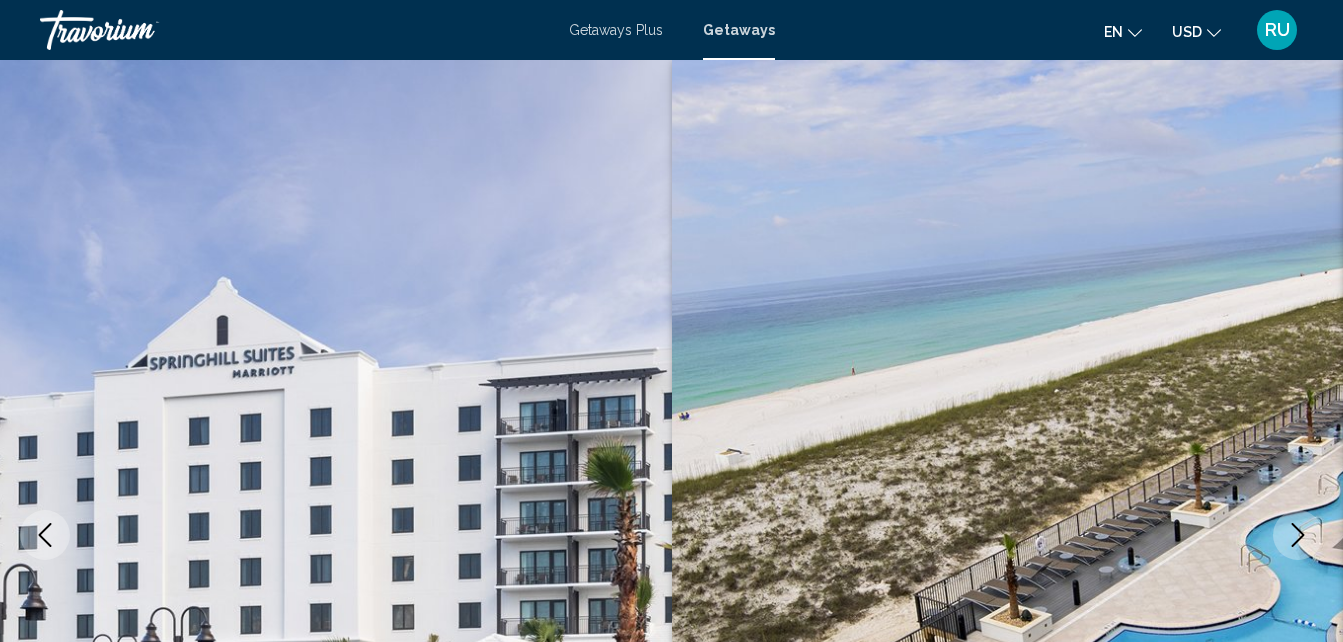 scroll, scrollTop: 0, scrollLeft: 0, axis: both 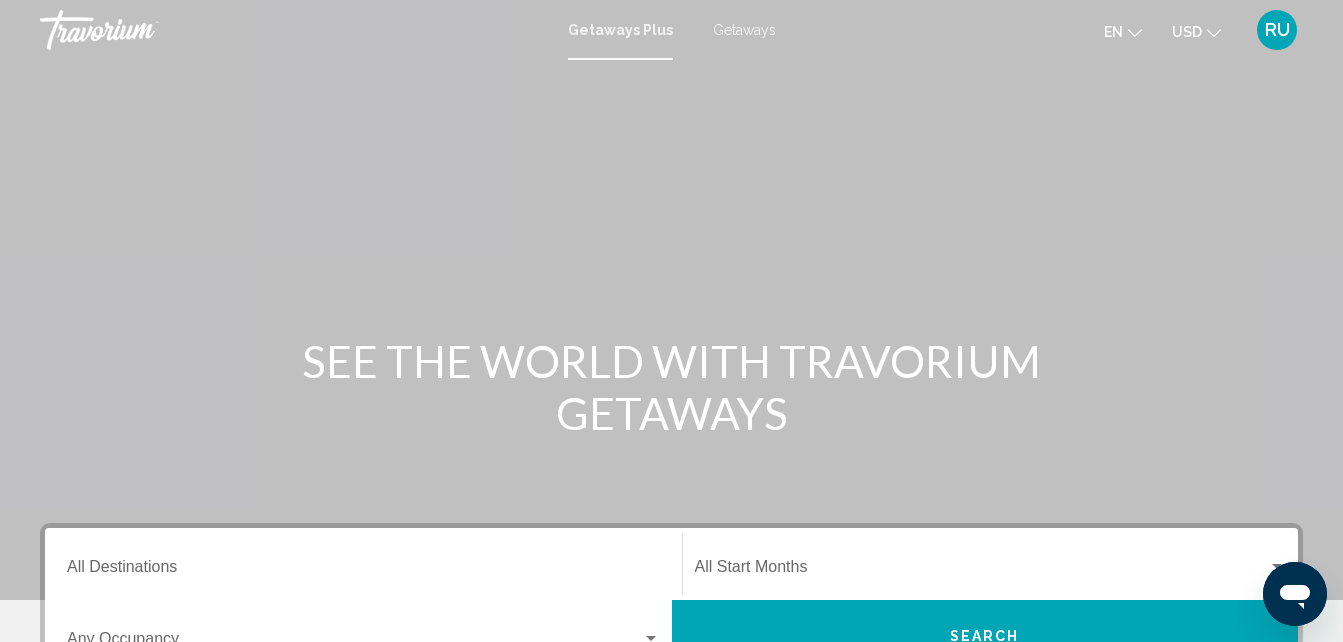 click on "Getaways" at bounding box center [744, 30] 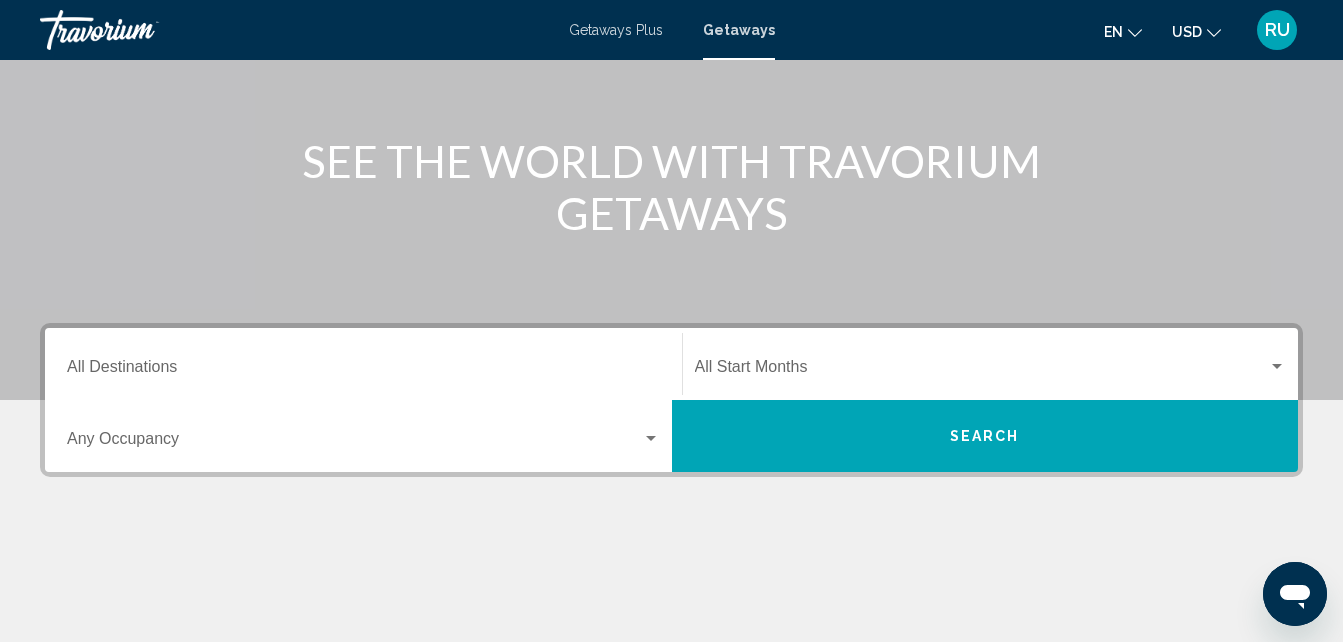 click on "Destination All Destinations" at bounding box center (363, 371) 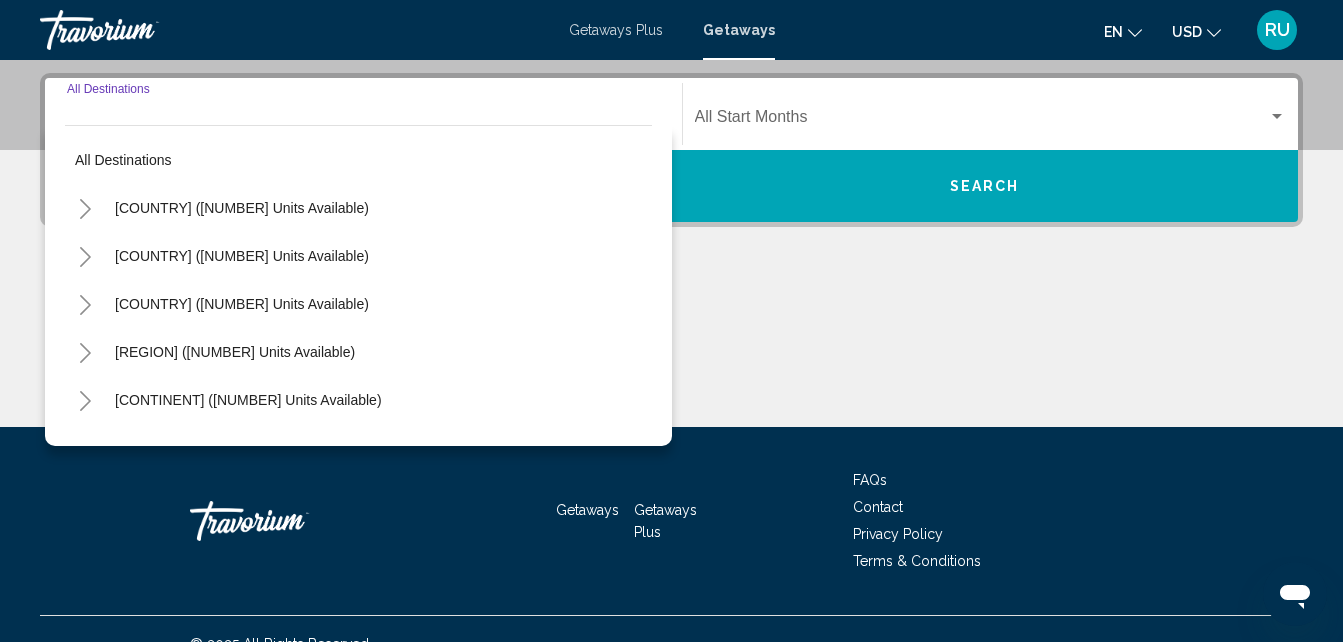 scroll, scrollTop: 458, scrollLeft: 0, axis: vertical 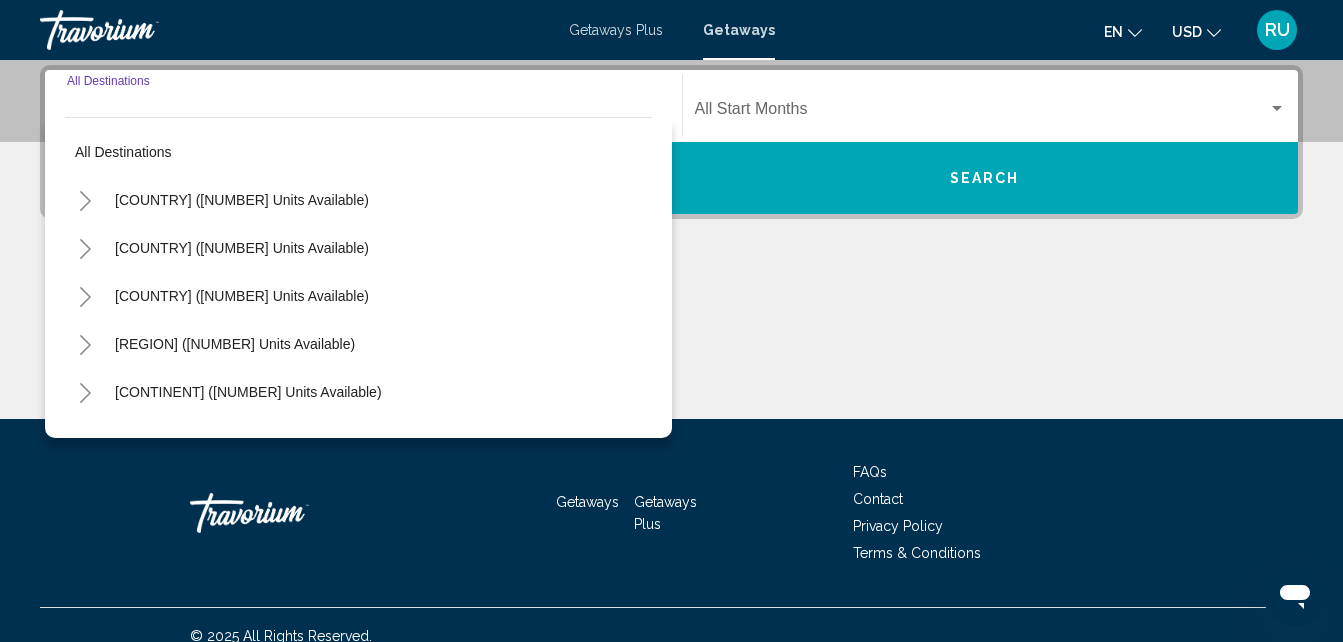 click 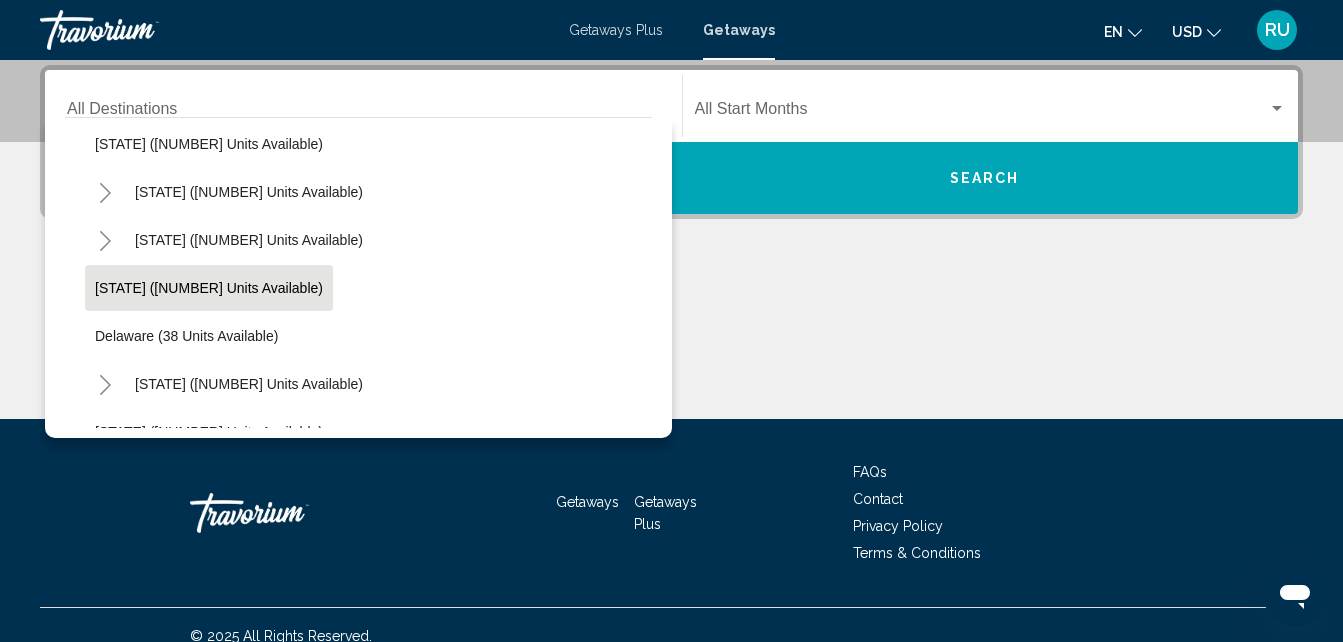 scroll, scrollTop: 300, scrollLeft: 0, axis: vertical 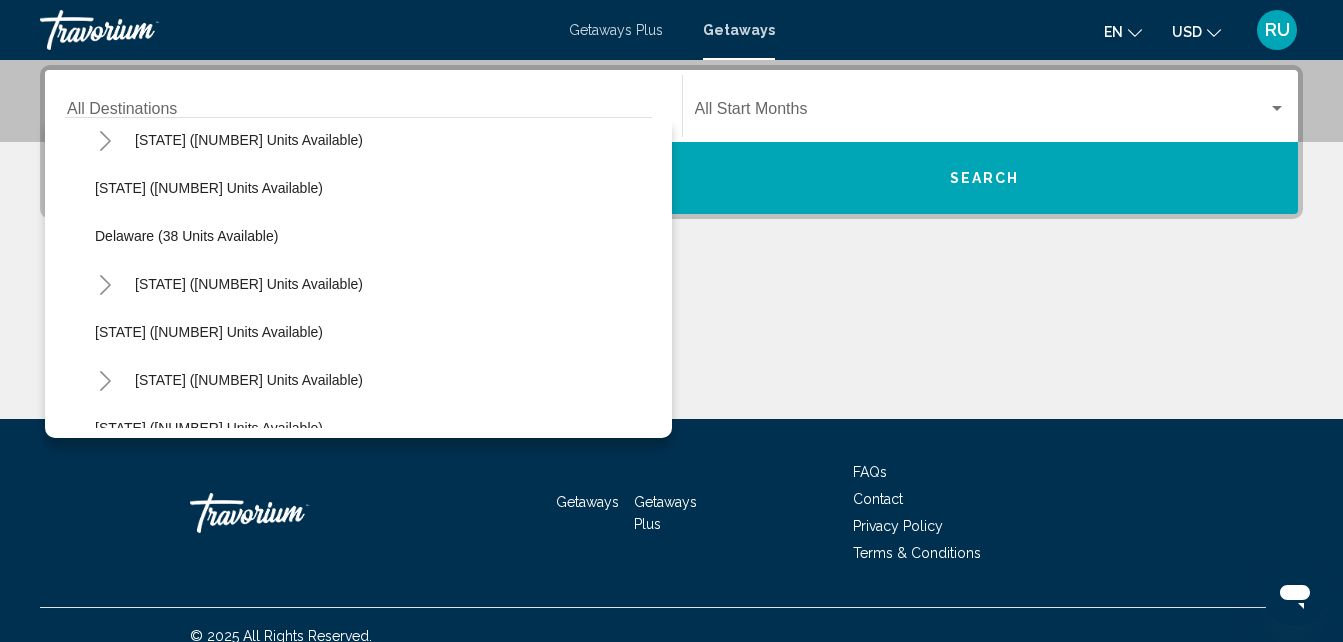 click 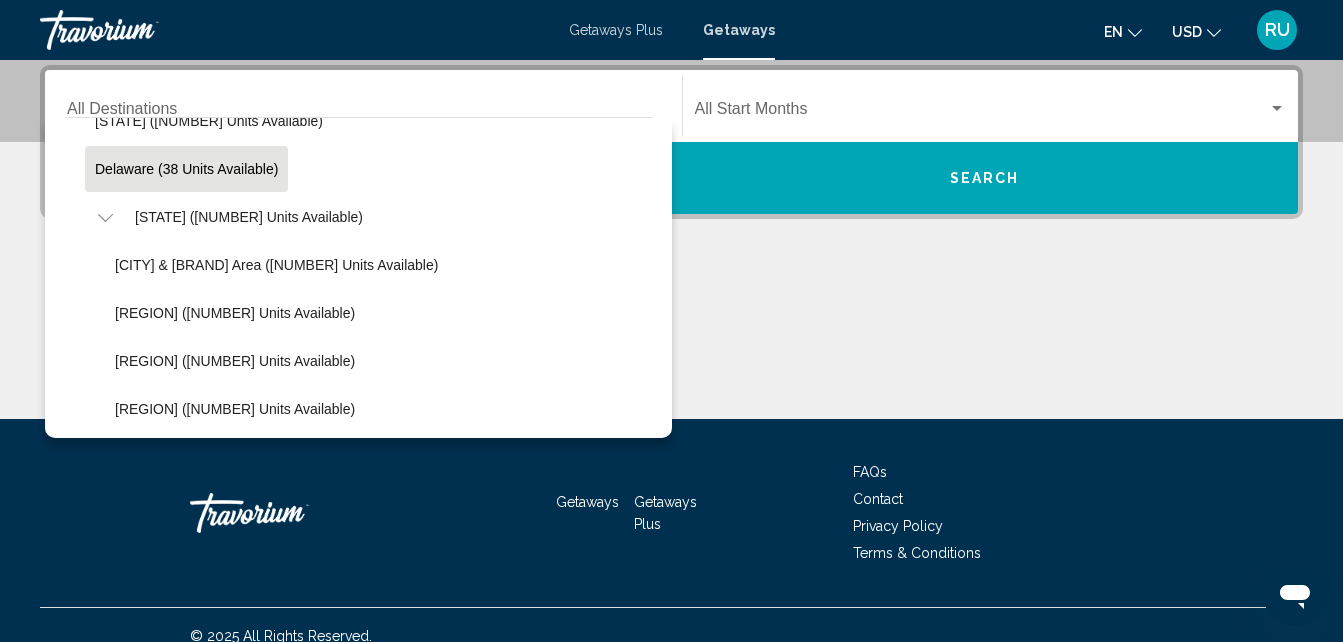 scroll, scrollTop: 400, scrollLeft: 0, axis: vertical 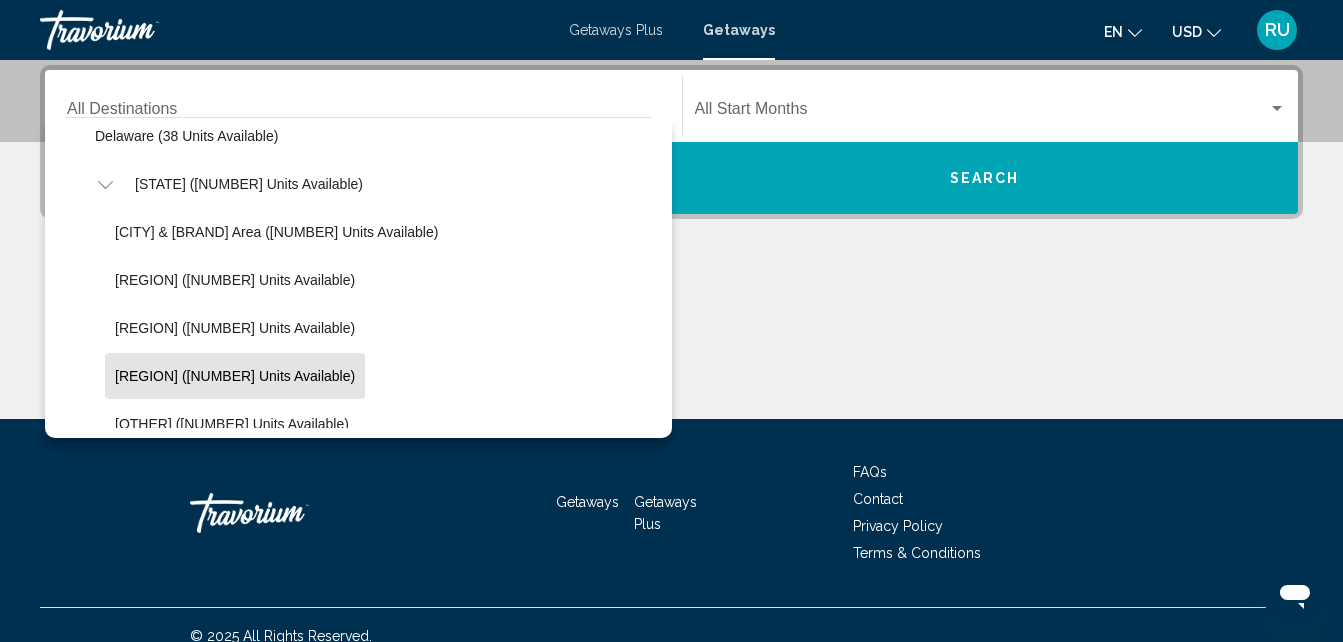 click on "[REGION] ([NUMBER] units available)" 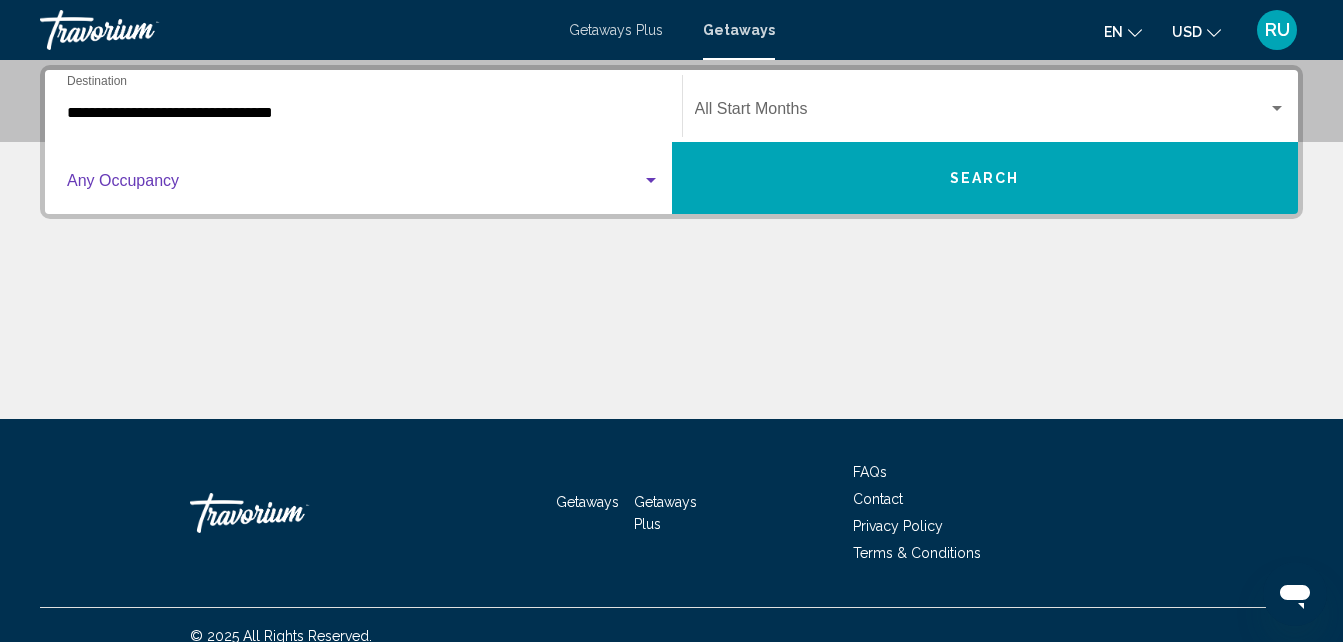 click at bounding box center [354, 185] 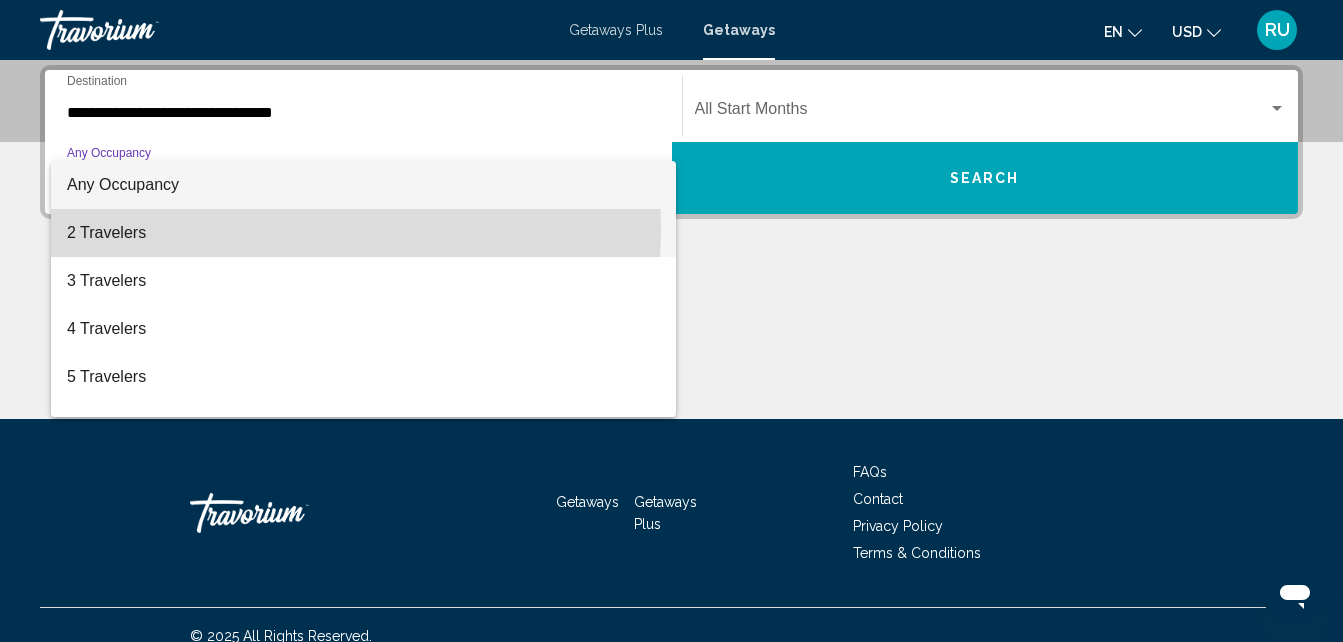 click on "2 Travelers" at bounding box center (363, 233) 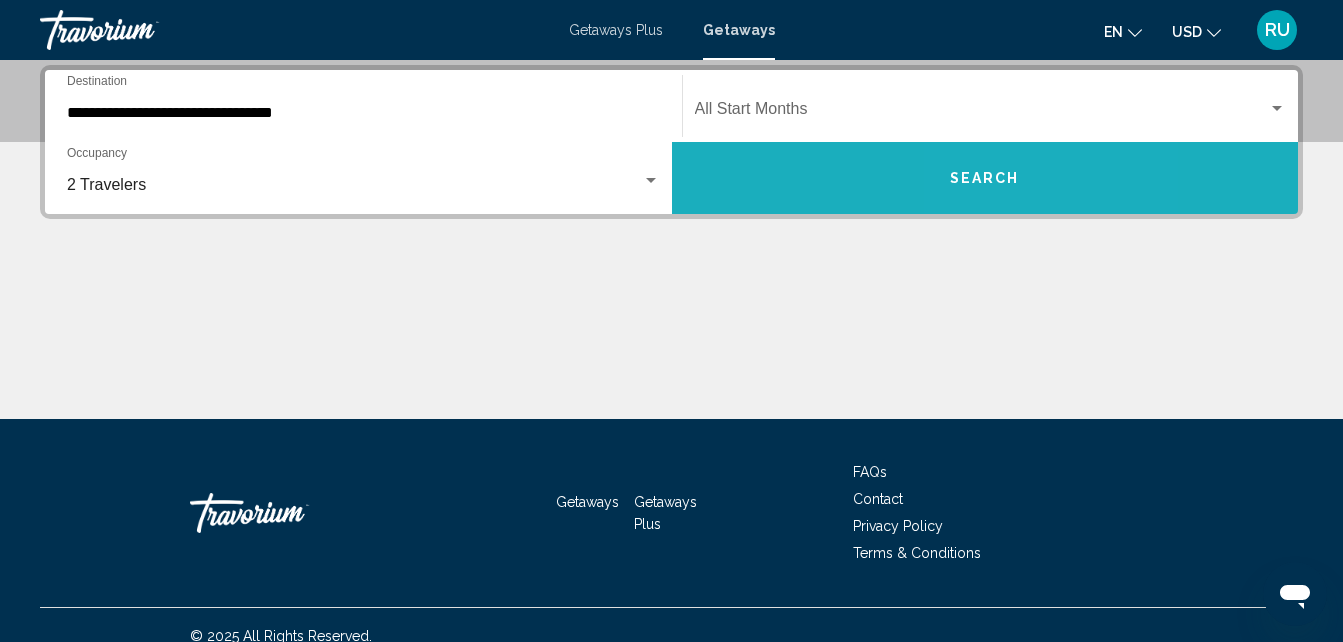 click on "Search" at bounding box center (985, 179) 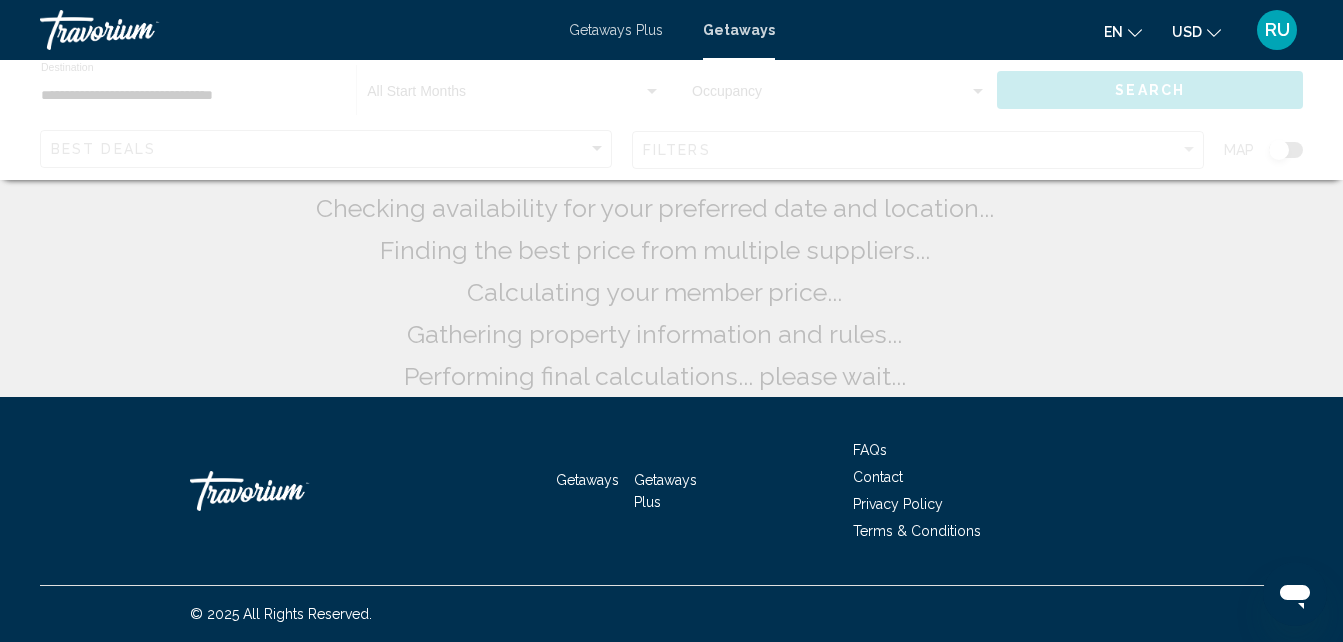 scroll, scrollTop: 0, scrollLeft: 0, axis: both 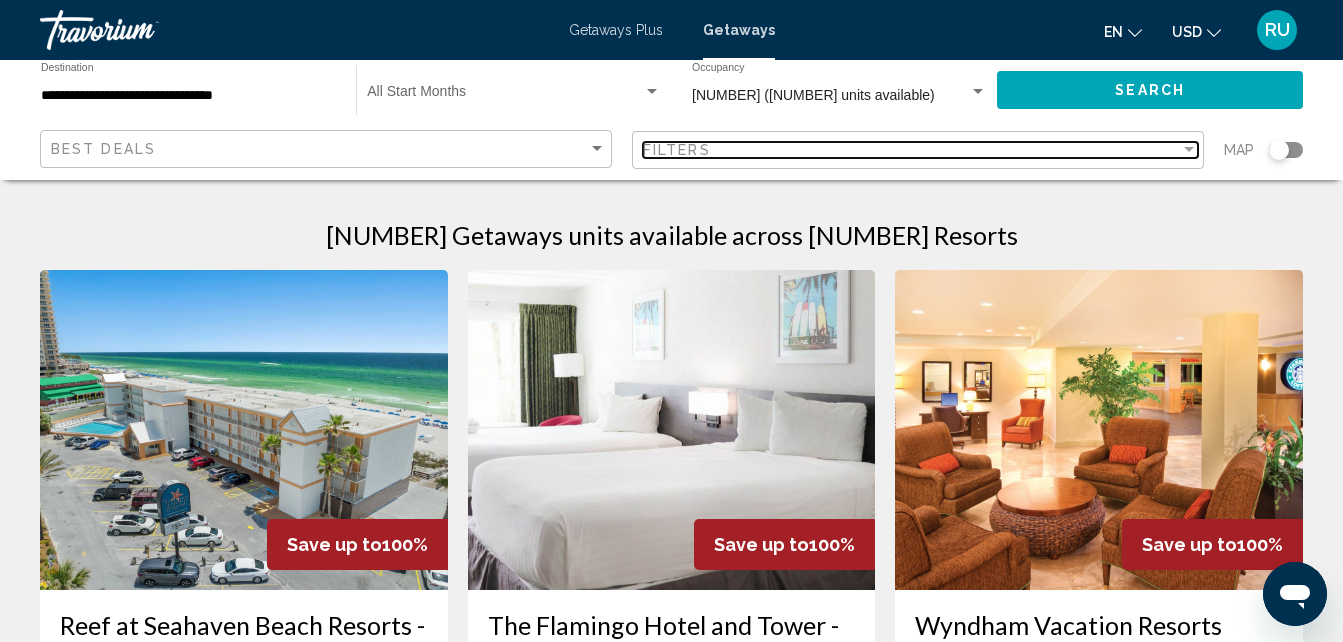 click on "Filters" at bounding box center (911, 150) 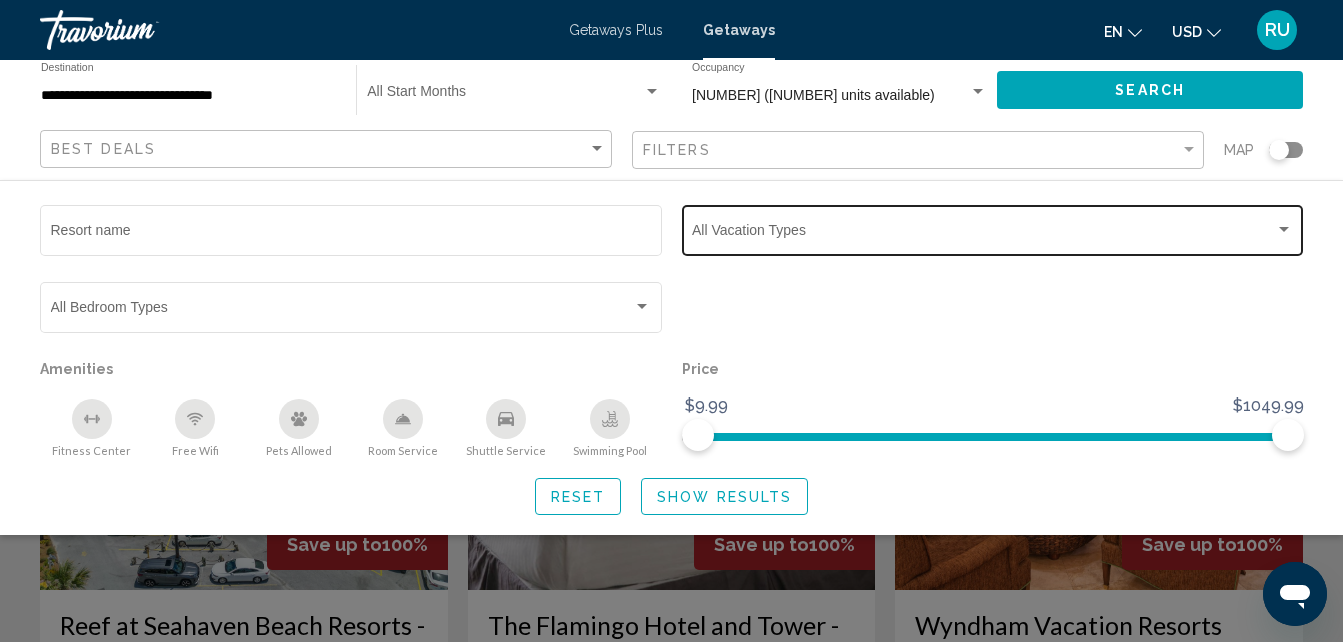 click at bounding box center (983, 234) 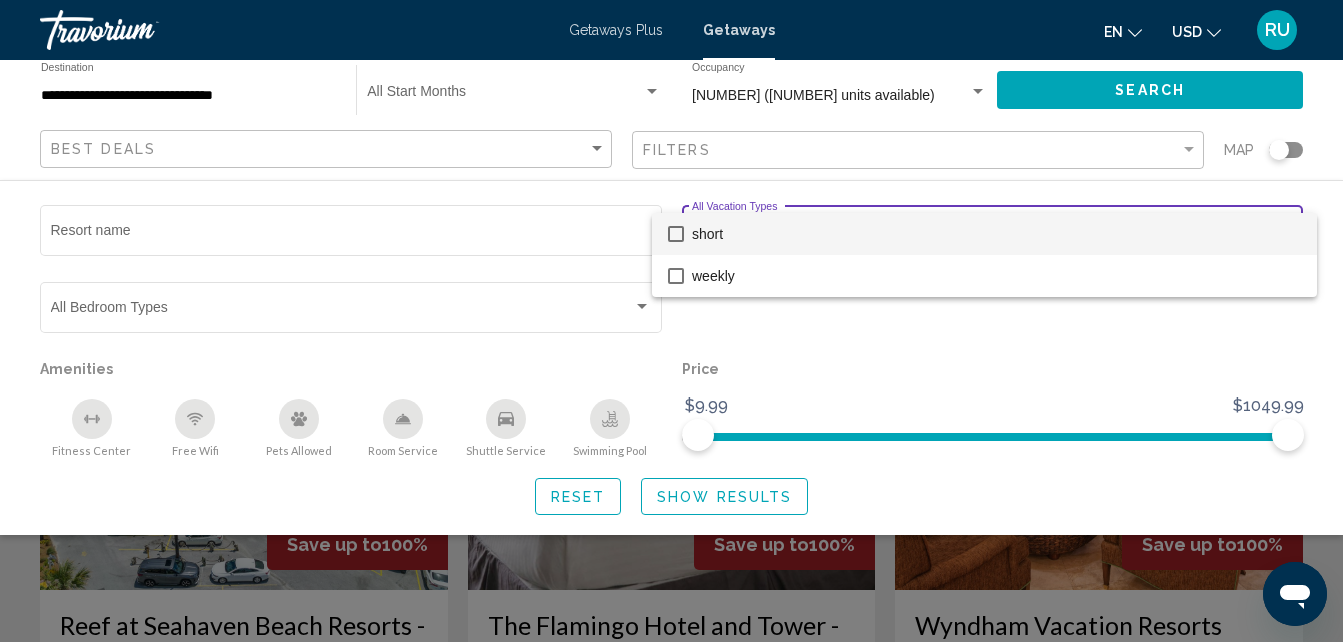 click on "short" at bounding box center (984, 234) 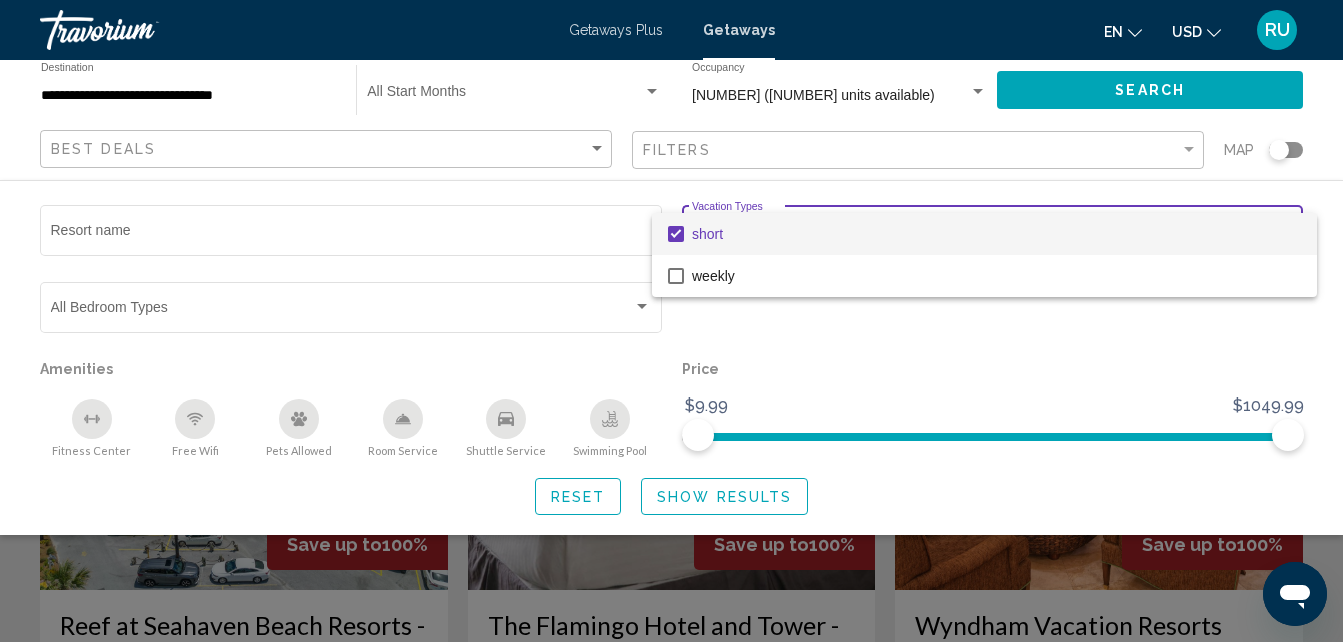 click at bounding box center [671, 321] 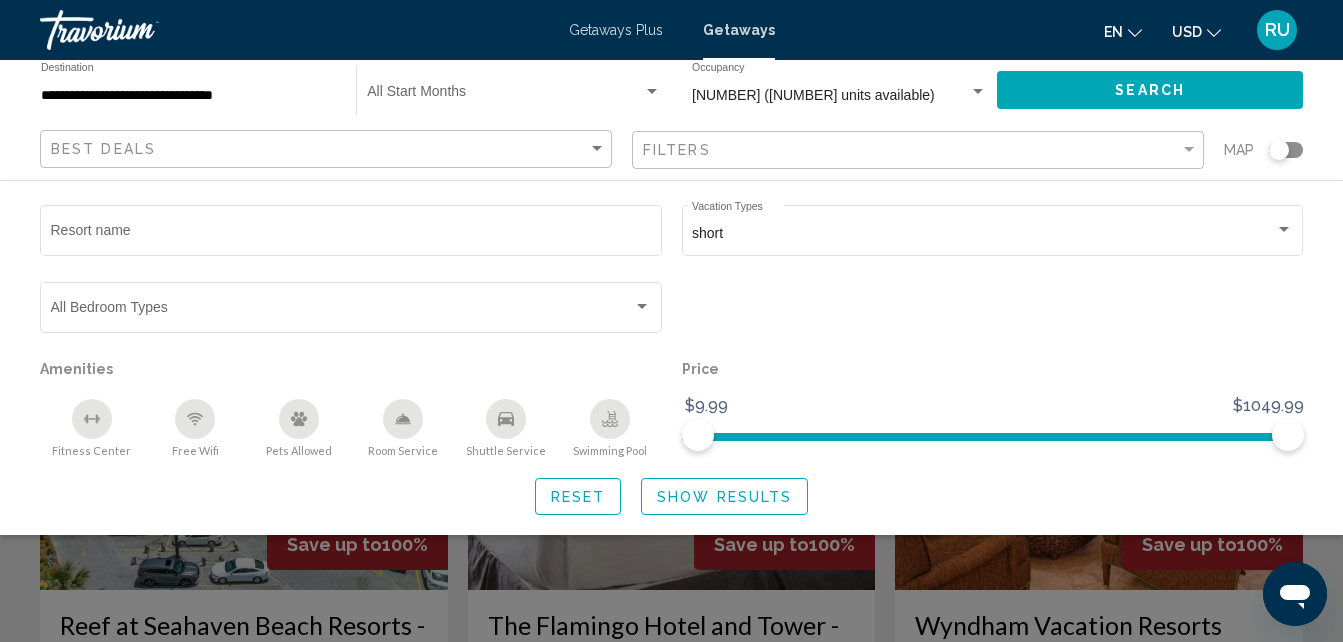 click on "Show Results" 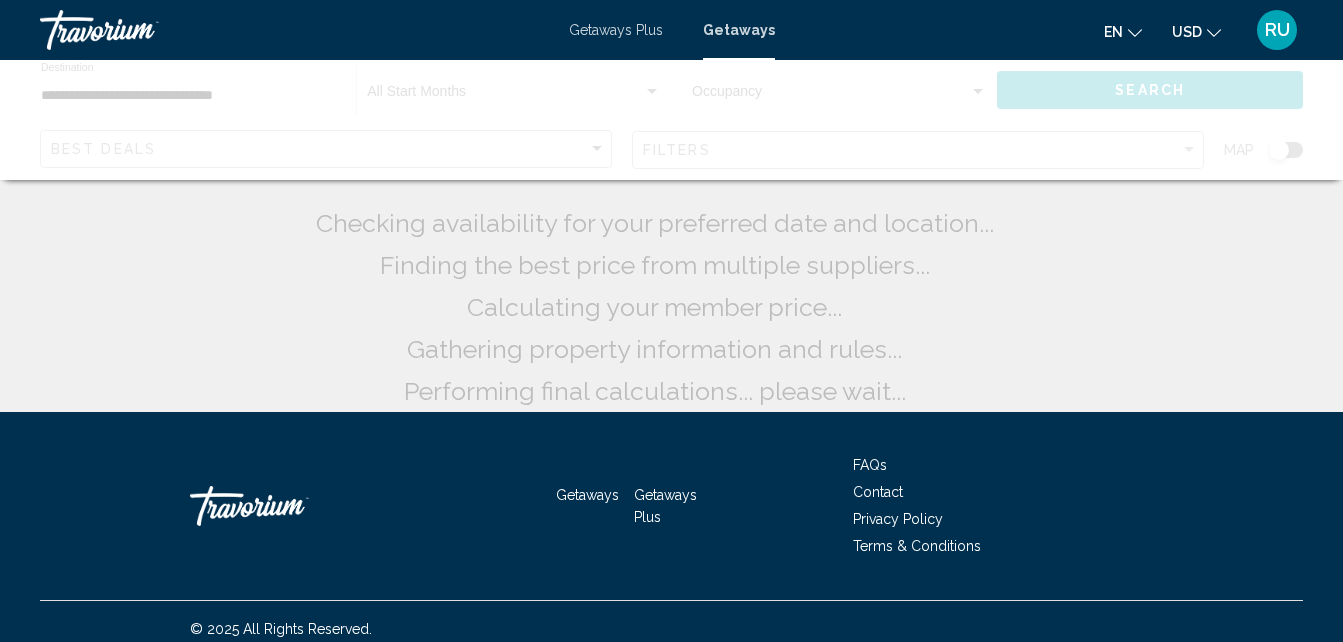 scroll, scrollTop: 0, scrollLeft: 0, axis: both 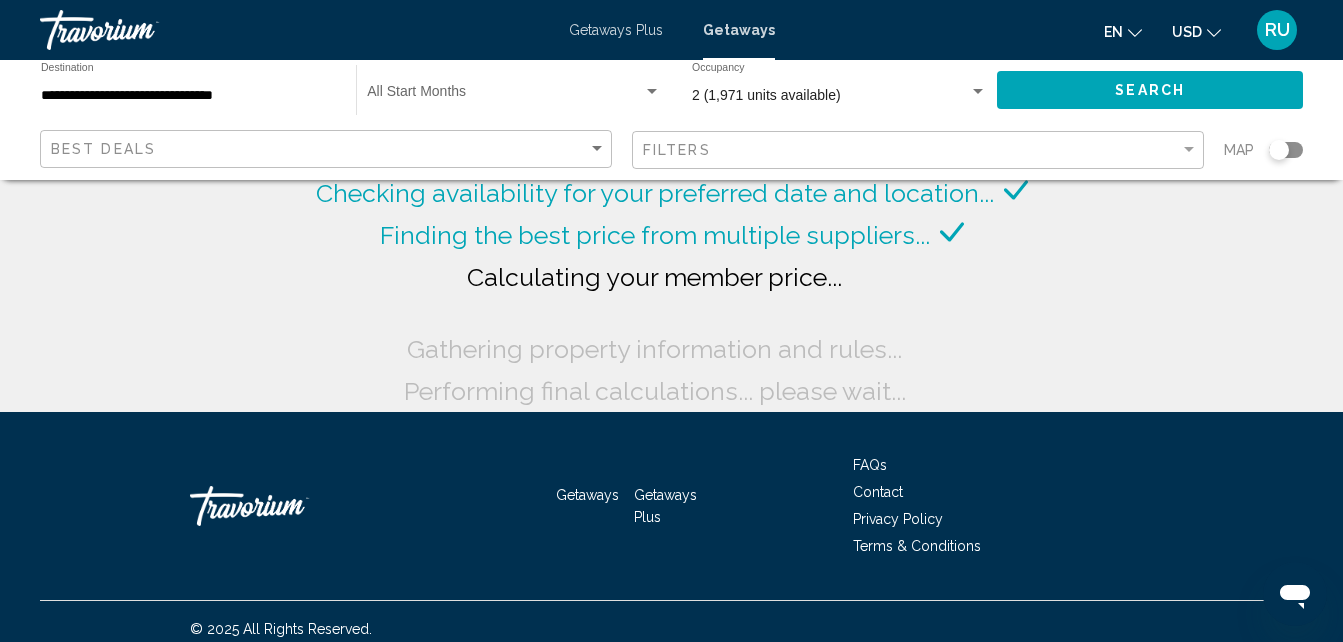 click on "Filters" 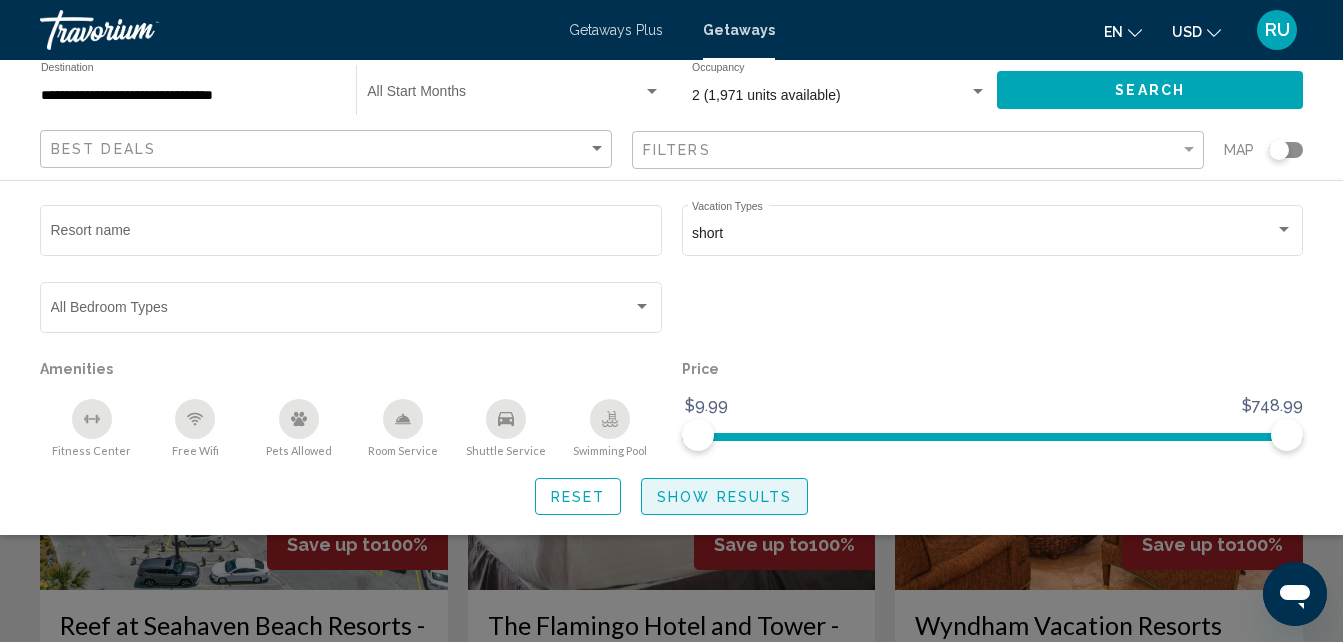 click on "Show Results" 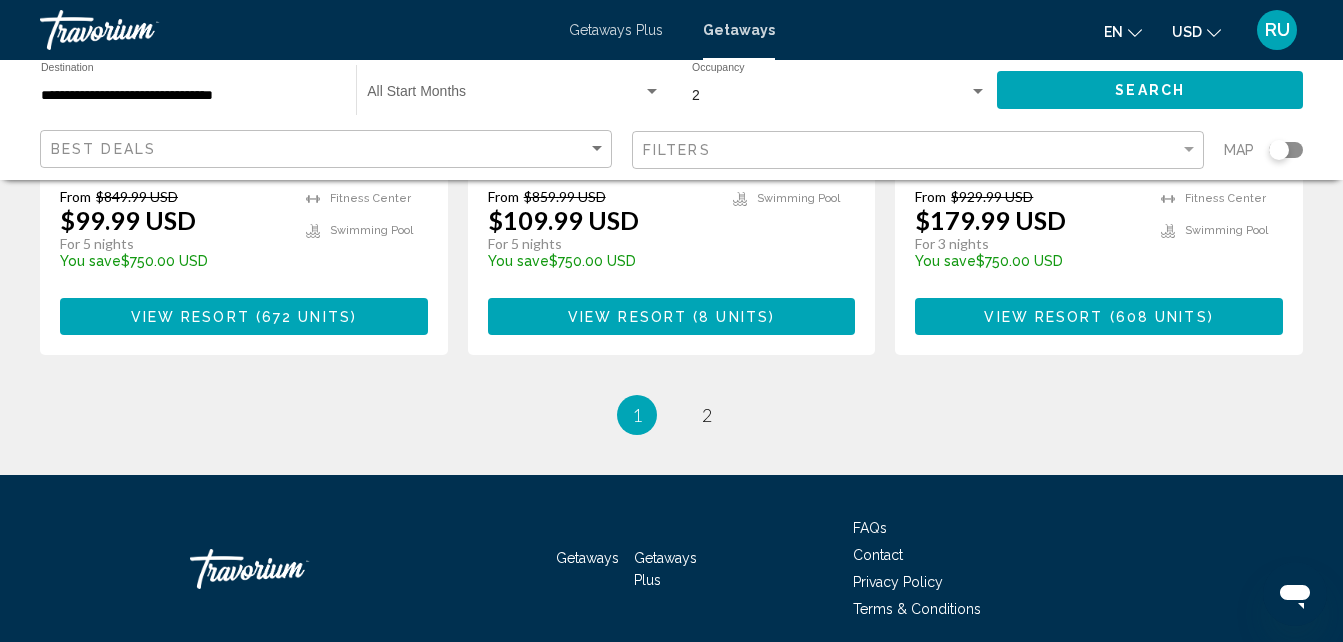 scroll, scrollTop: 2798, scrollLeft: 0, axis: vertical 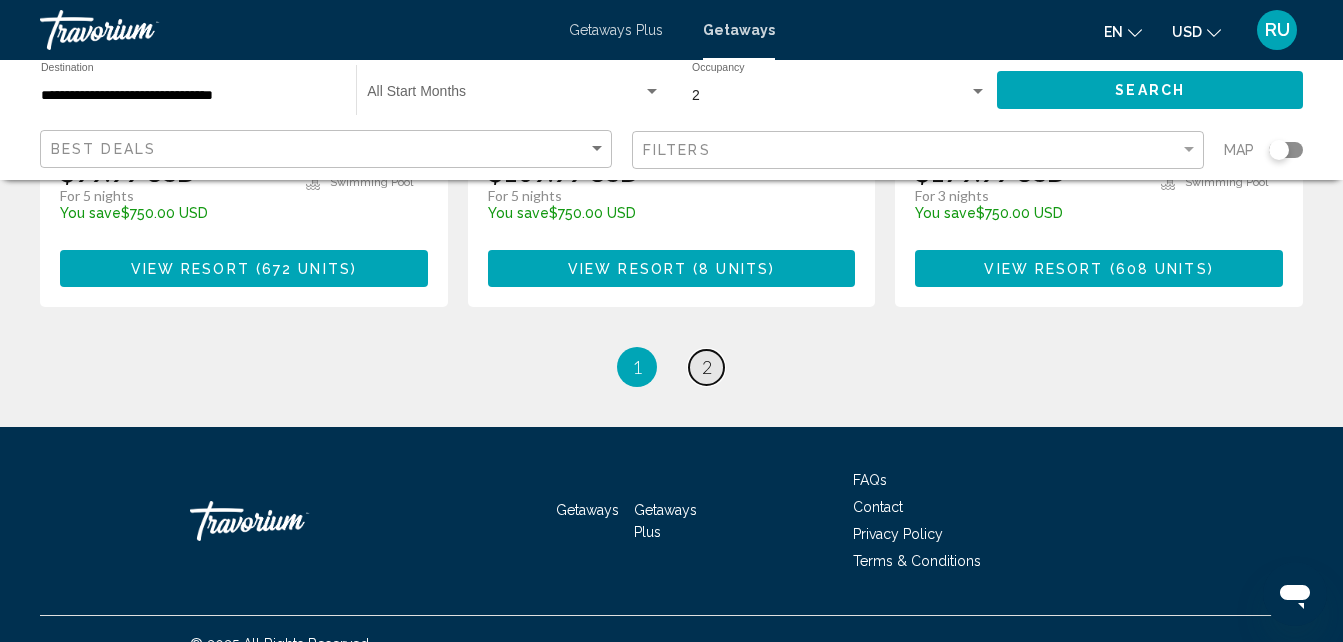 click on "page  2" at bounding box center (706, 367) 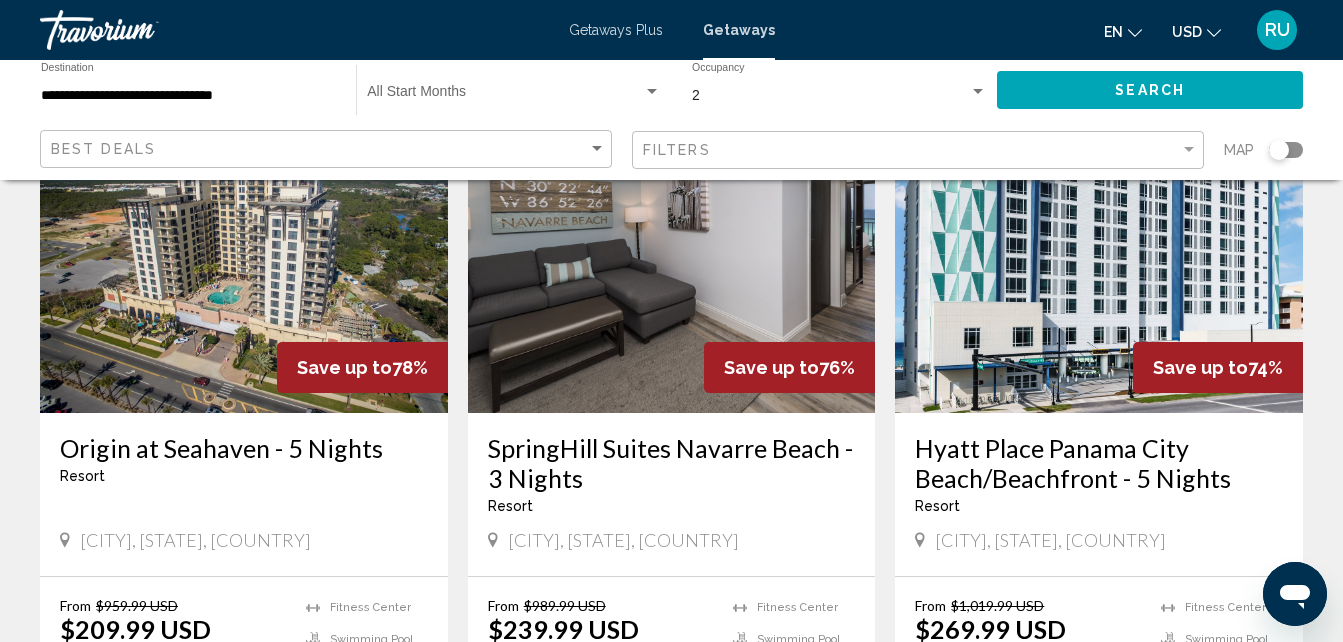 scroll, scrollTop: 176, scrollLeft: 0, axis: vertical 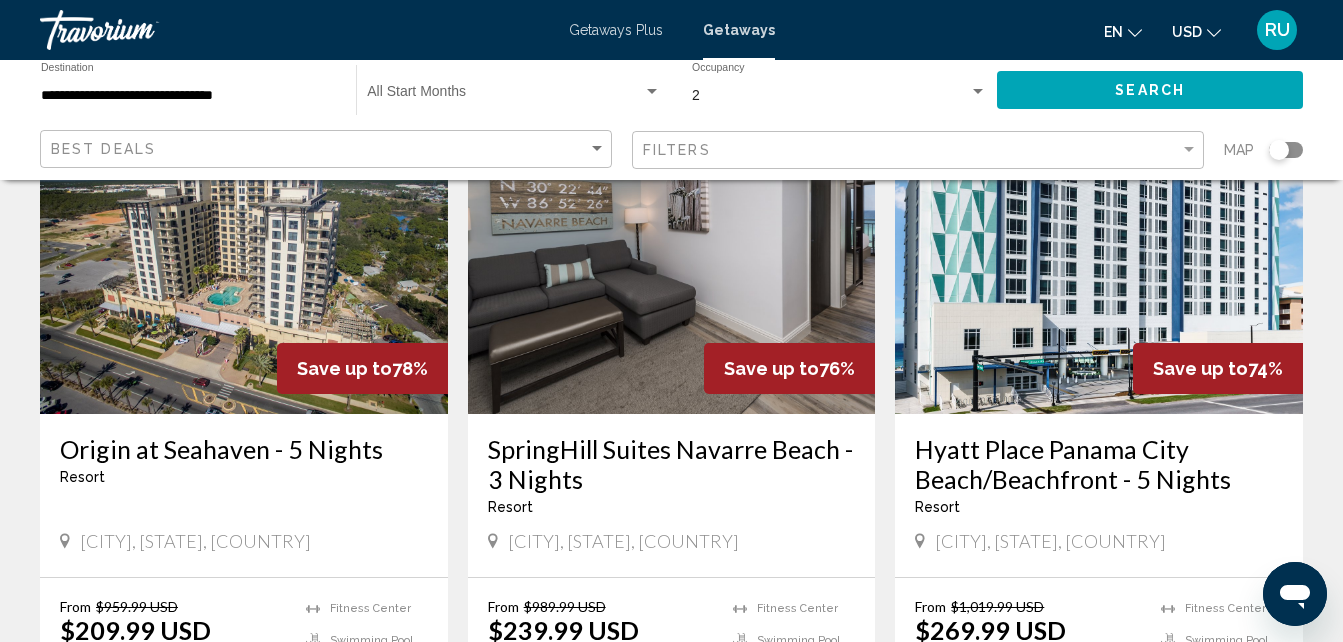 click at bounding box center [672, 254] 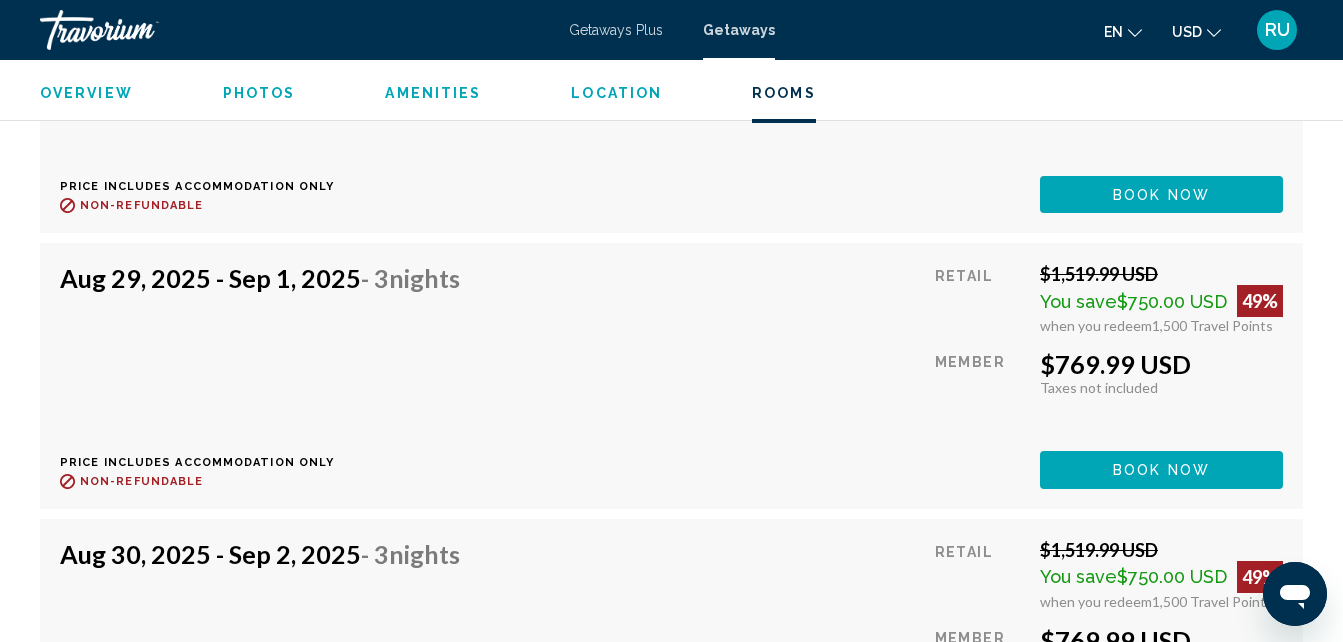scroll, scrollTop: 5914, scrollLeft: 0, axis: vertical 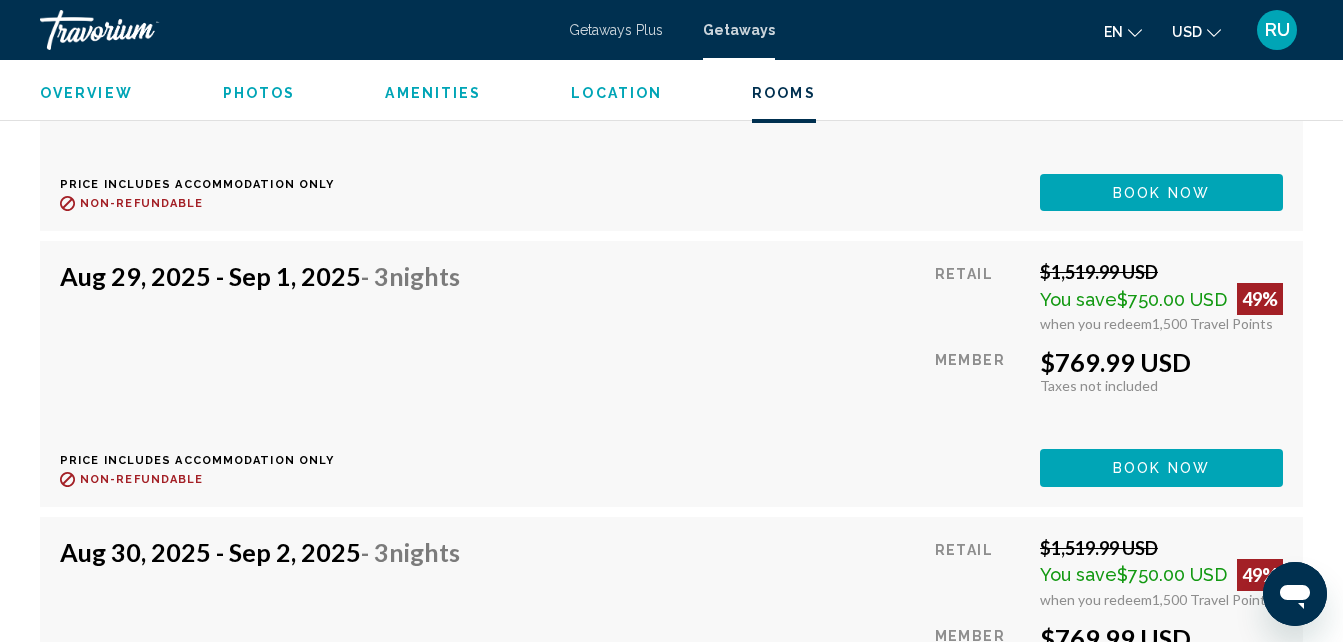 click on "Book now" at bounding box center [1161, -1734] 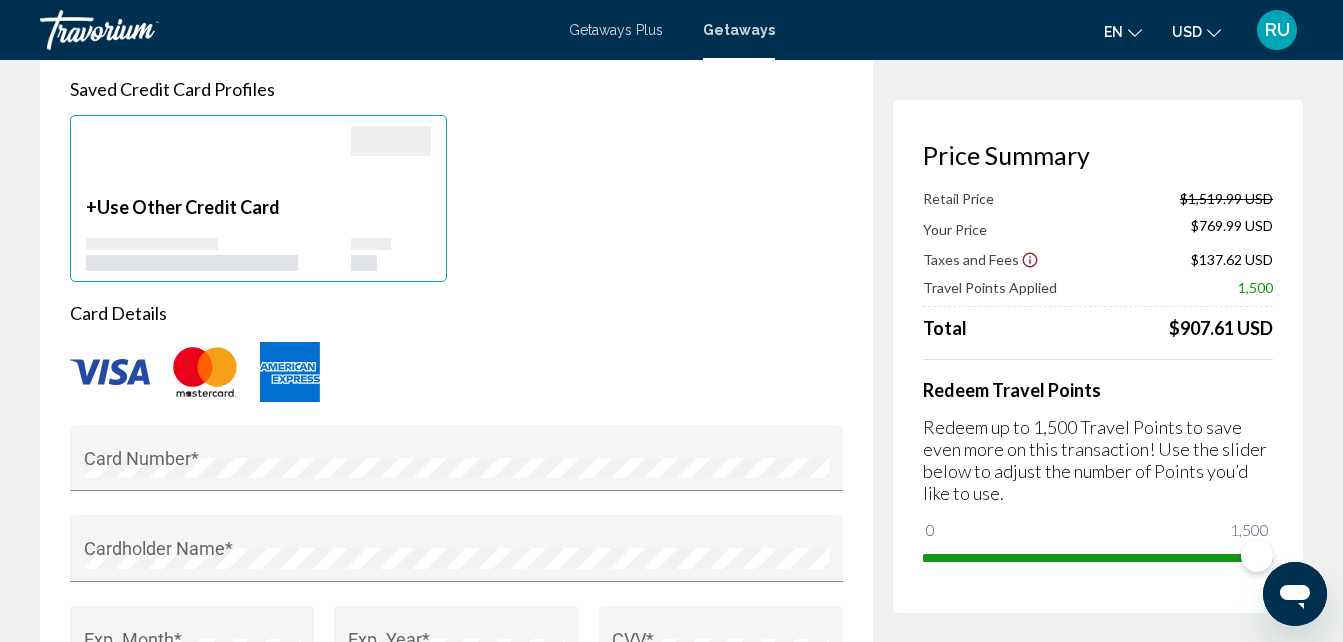 scroll, scrollTop: 1405, scrollLeft: 0, axis: vertical 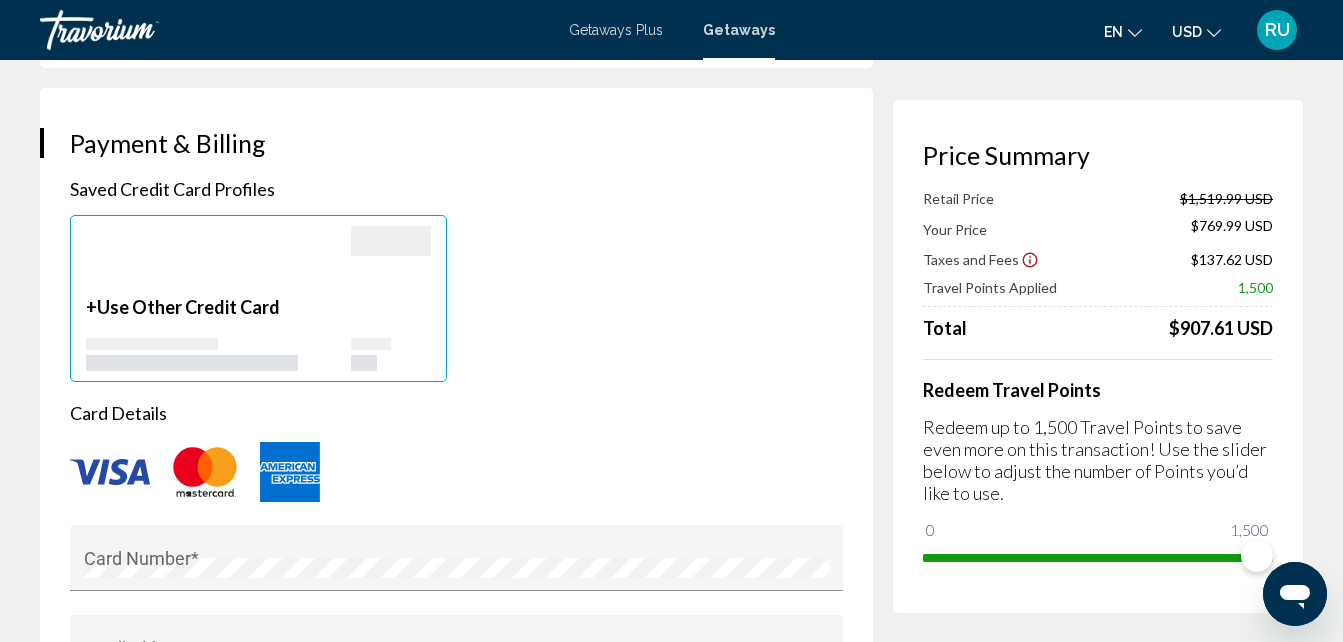 click on "Use Other Credit Card" at bounding box center (188, 307) 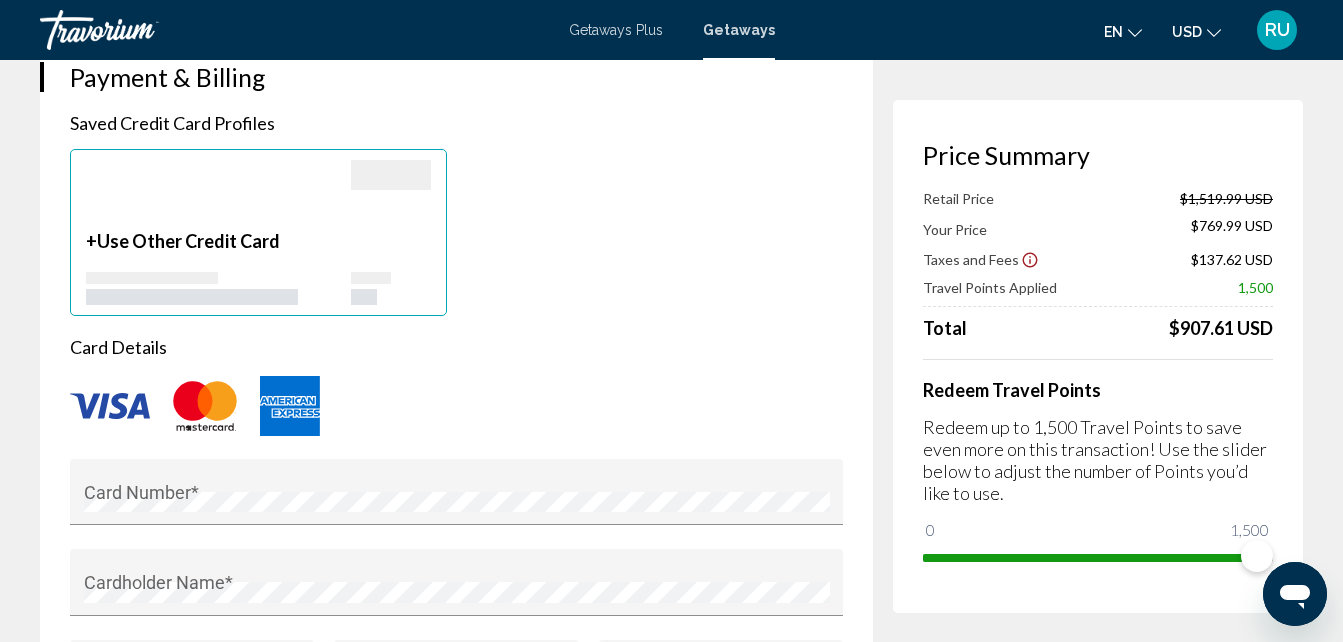 scroll, scrollTop: 1505, scrollLeft: 0, axis: vertical 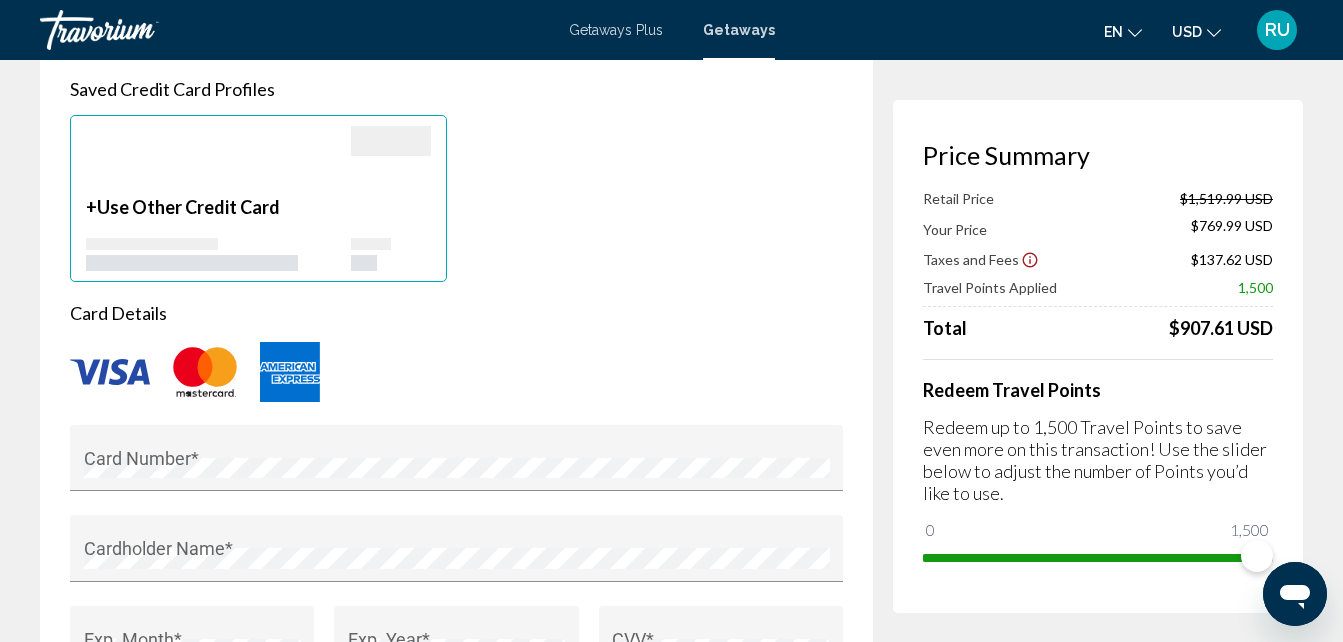 click on "Use Other Credit Card" at bounding box center (188, 207) 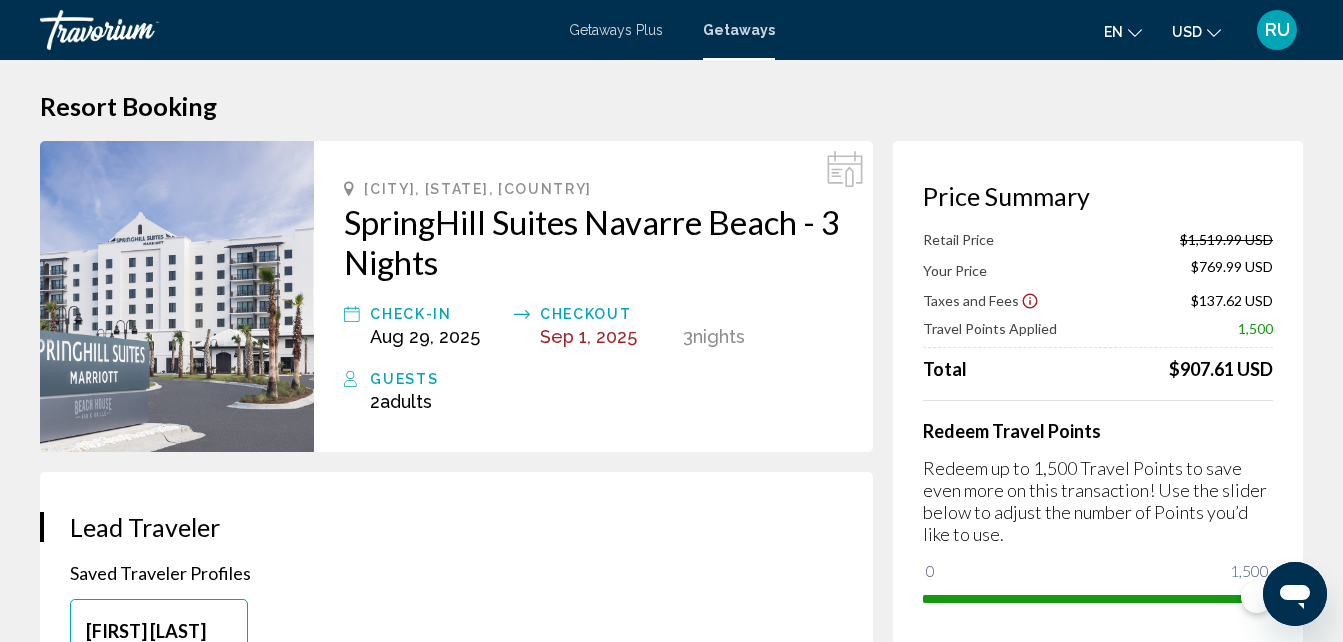 scroll, scrollTop: 0, scrollLeft: 0, axis: both 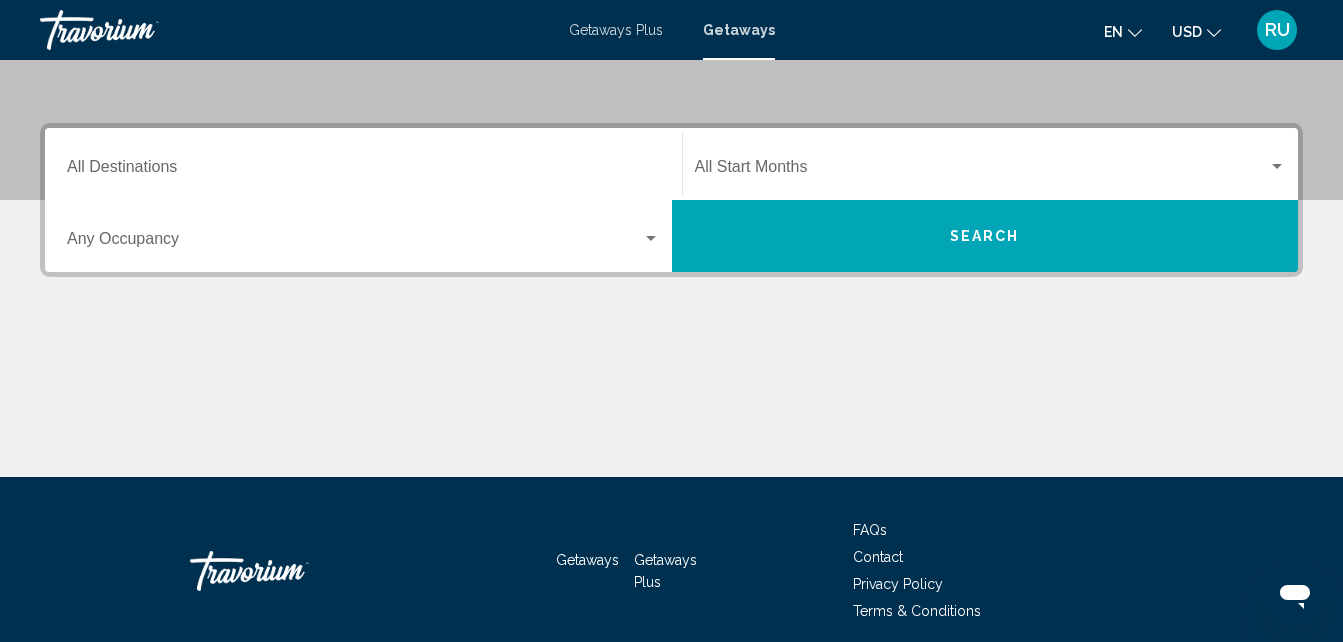 click on "Destination All Destinations" at bounding box center (363, 164) 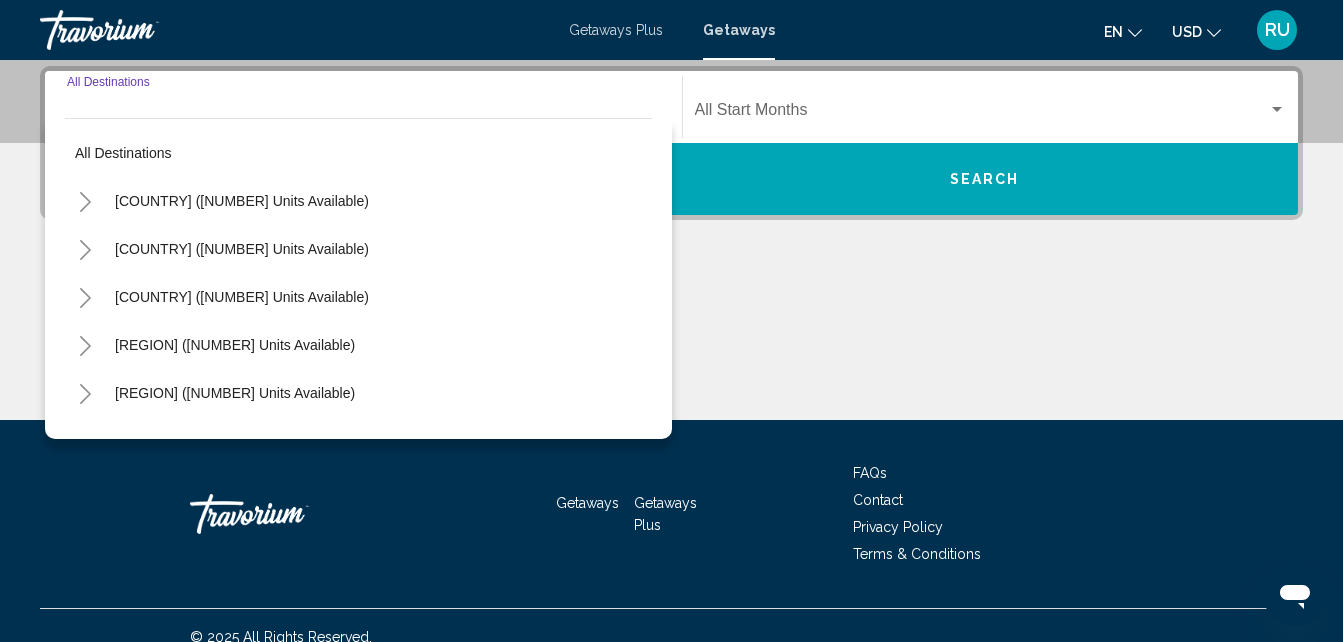 scroll, scrollTop: 458, scrollLeft: 0, axis: vertical 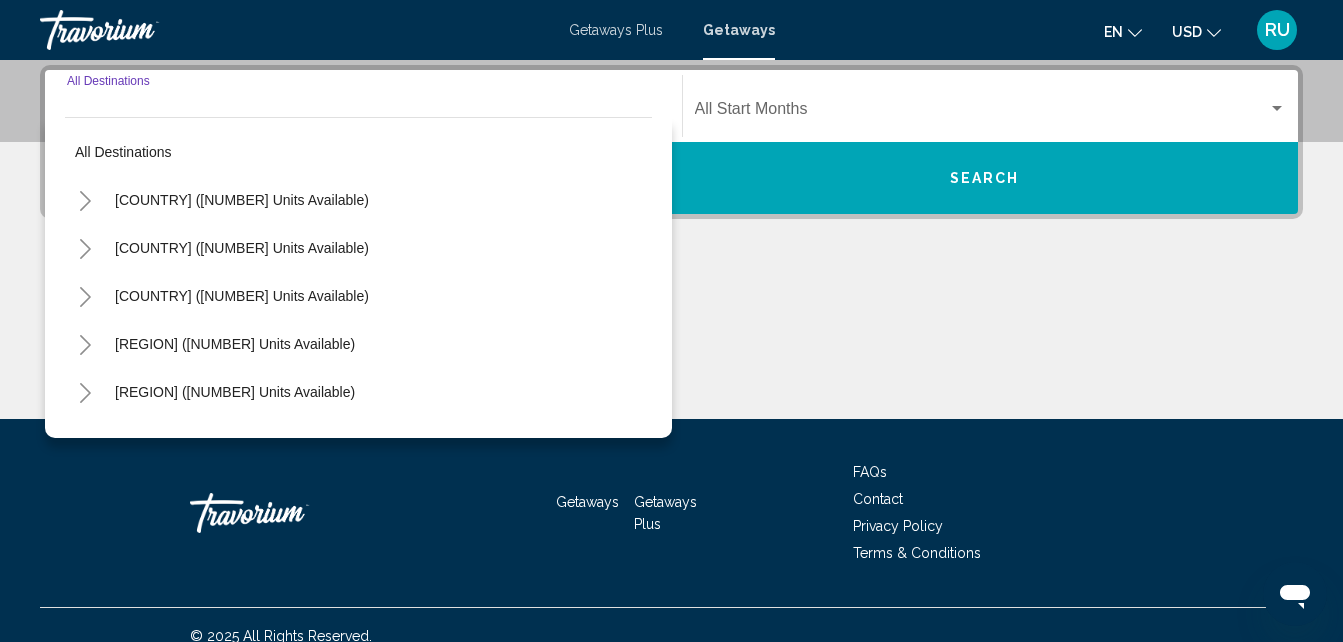 click 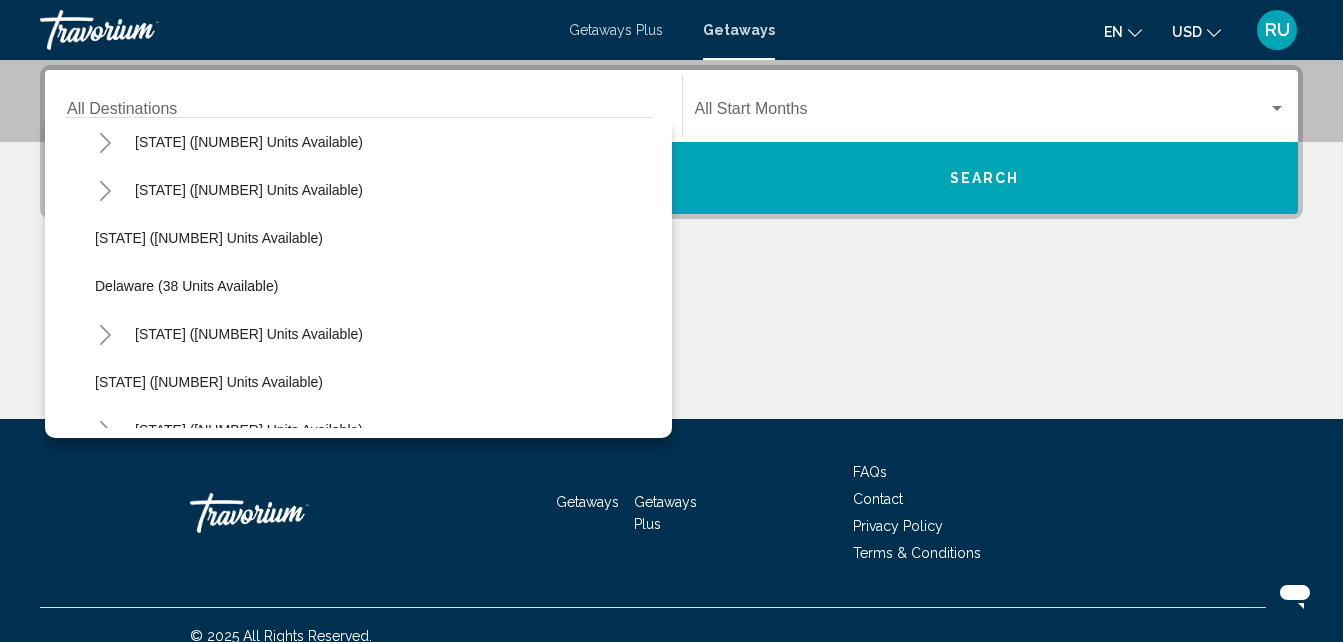 scroll, scrollTop: 300, scrollLeft: 0, axis: vertical 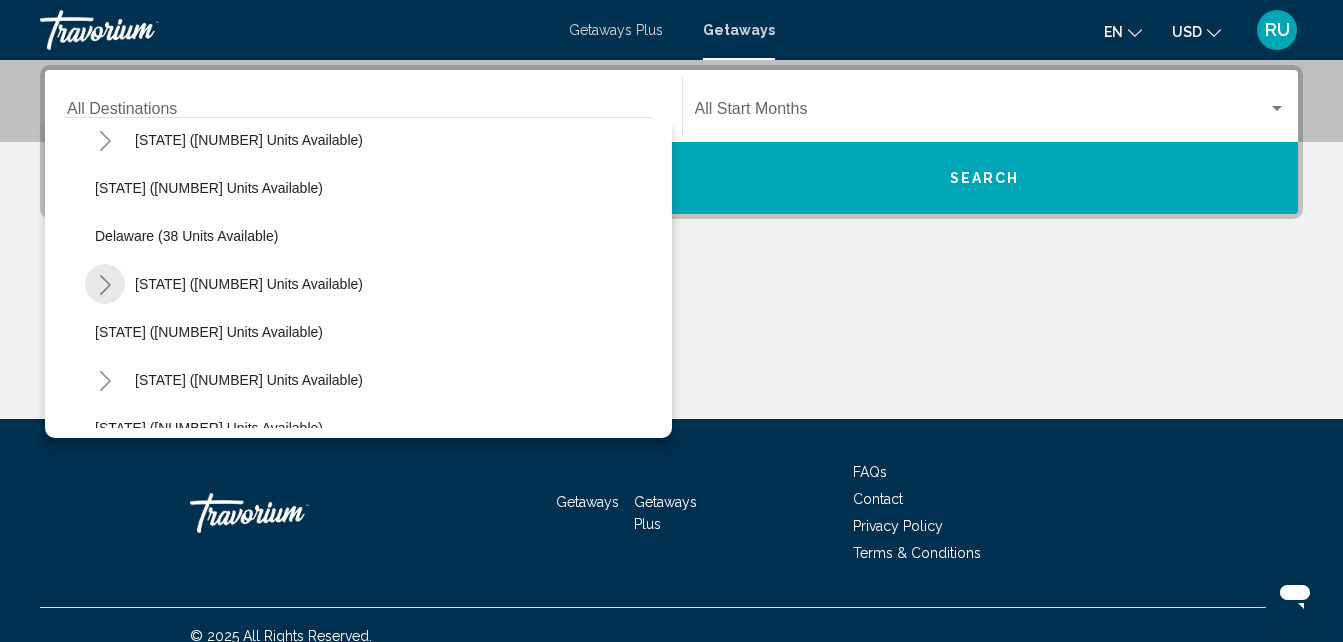 click 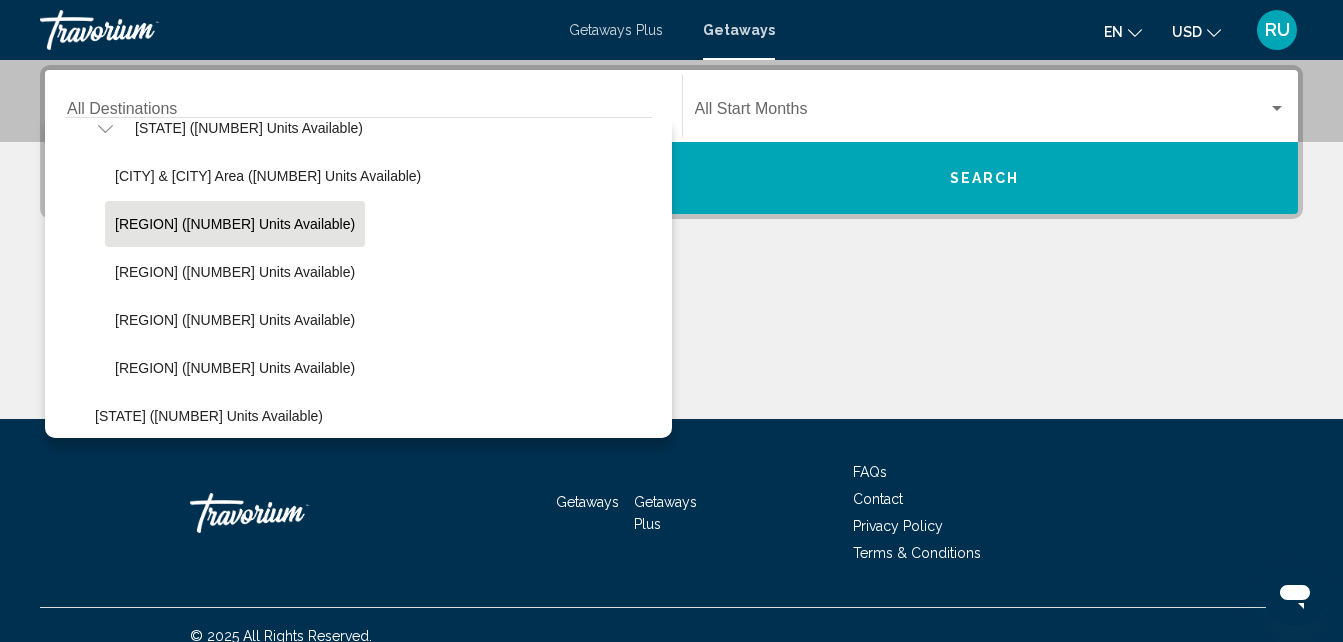 scroll, scrollTop: 500, scrollLeft: 0, axis: vertical 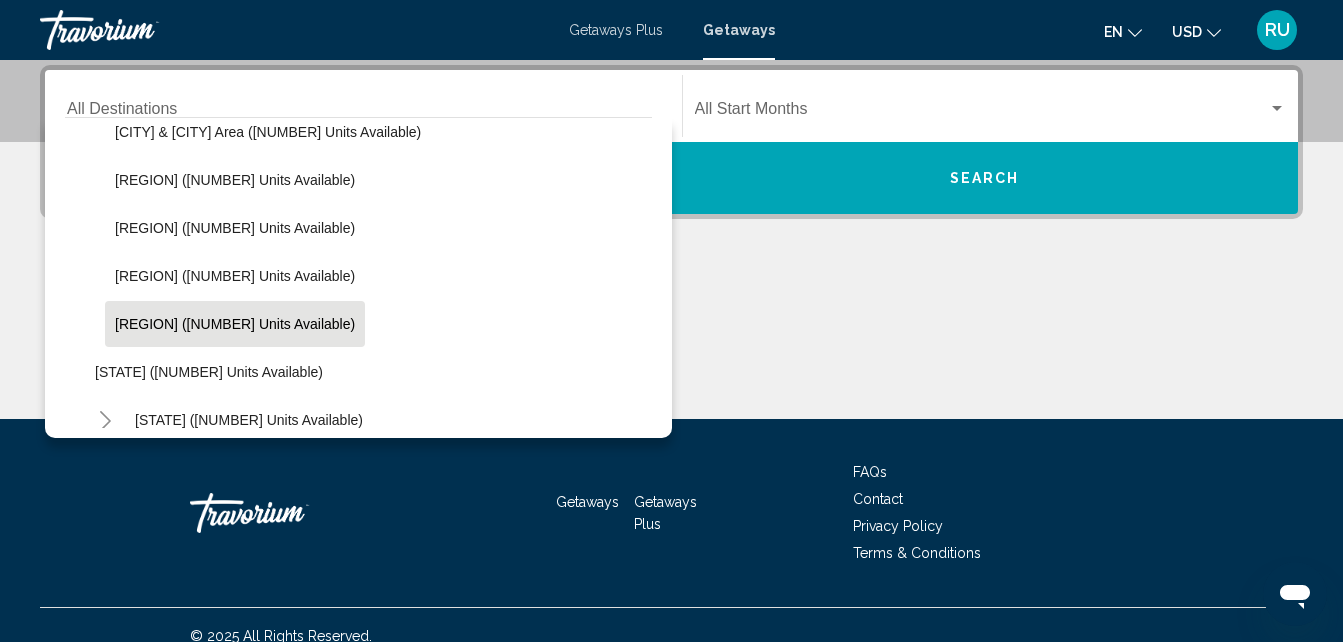 click on "[REGION] ([NUMBER] units available)" 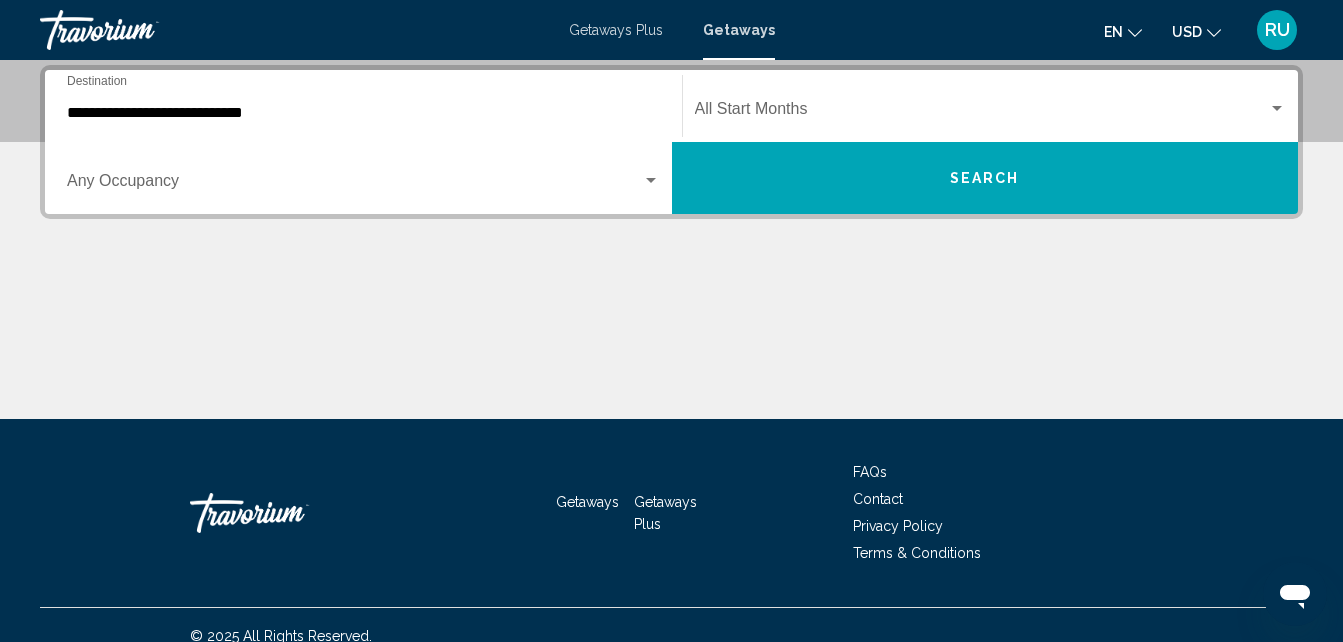click on "Occupancy Any Occupancy" at bounding box center [363, 178] 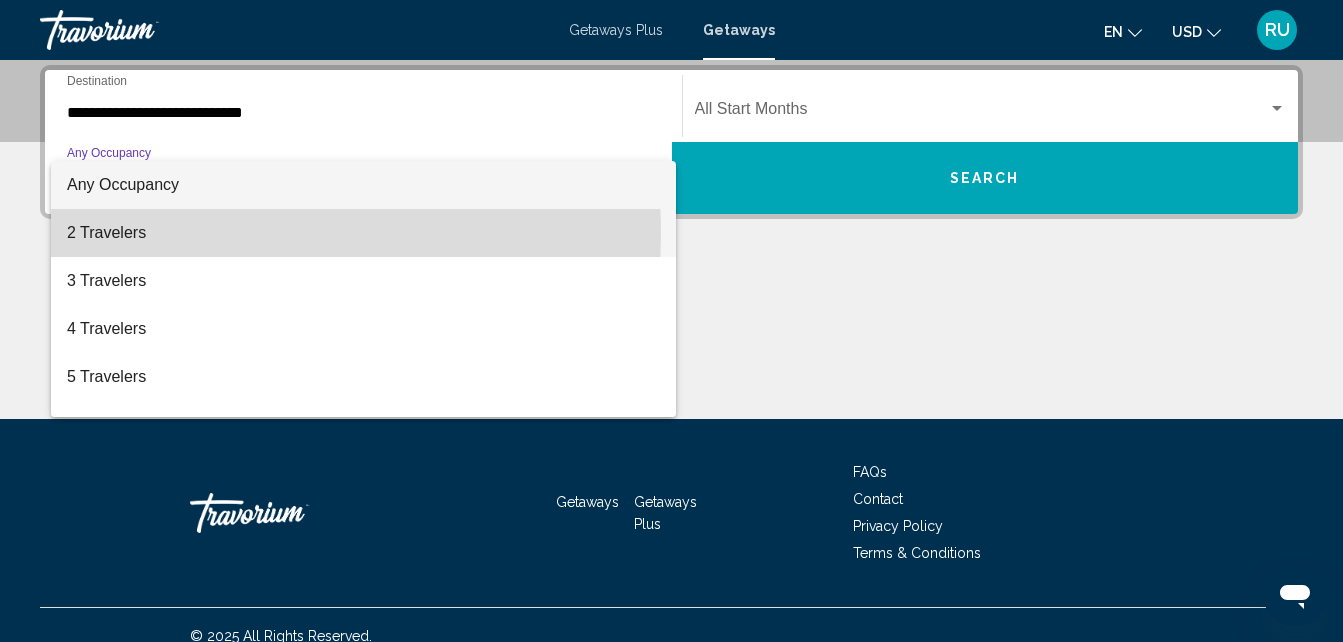 click on "2 Travelers" at bounding box center [363, 233] 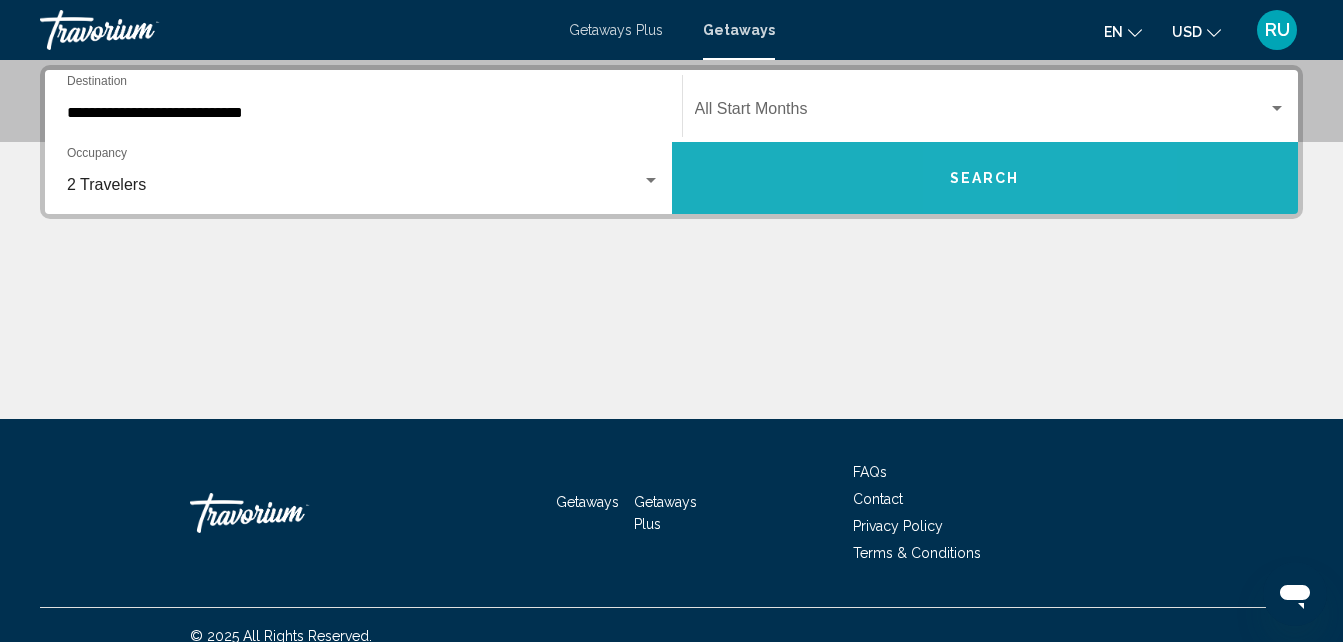 click on "Search" at bounding box center (985, 178) 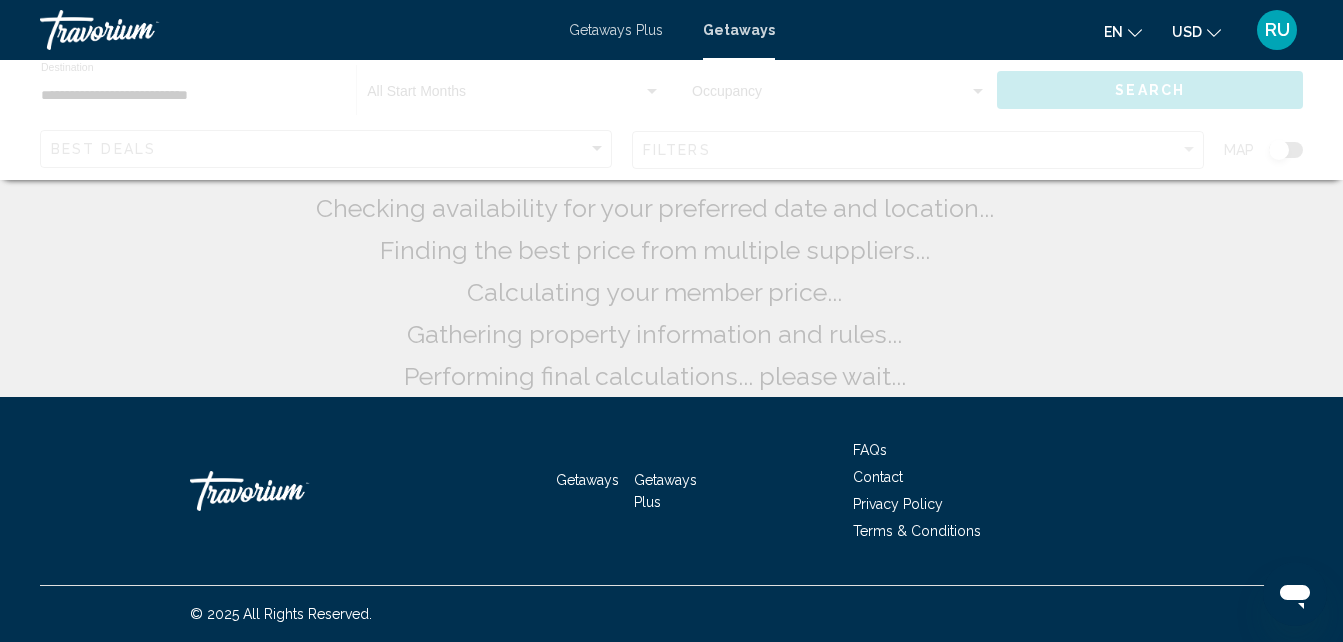 scroll, scrollTop: 0, scrollLeft: 0, axis: both 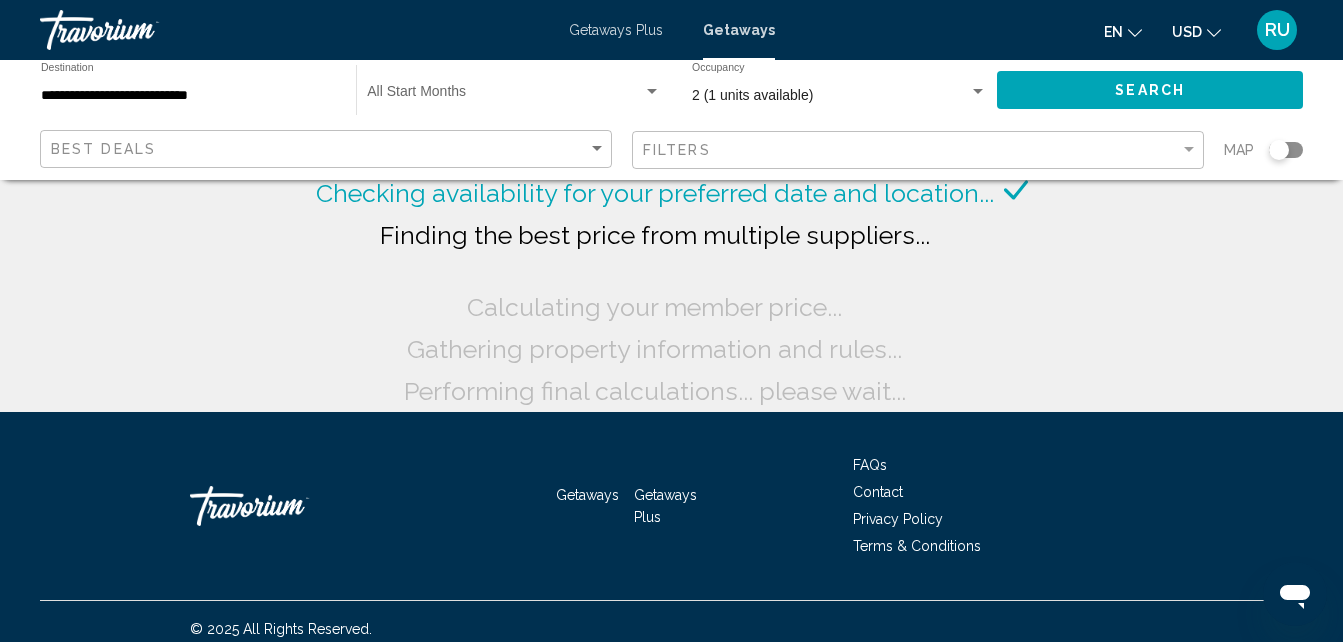 click on "Filters" 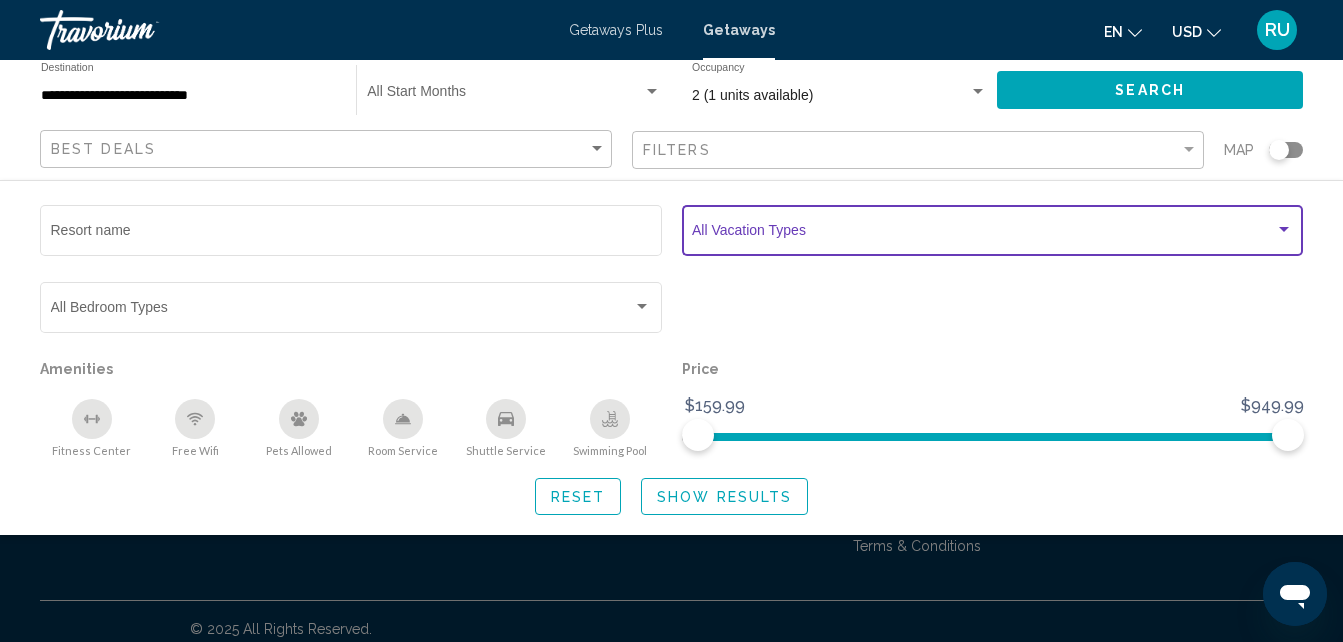 click at bounding box center (983, 234) 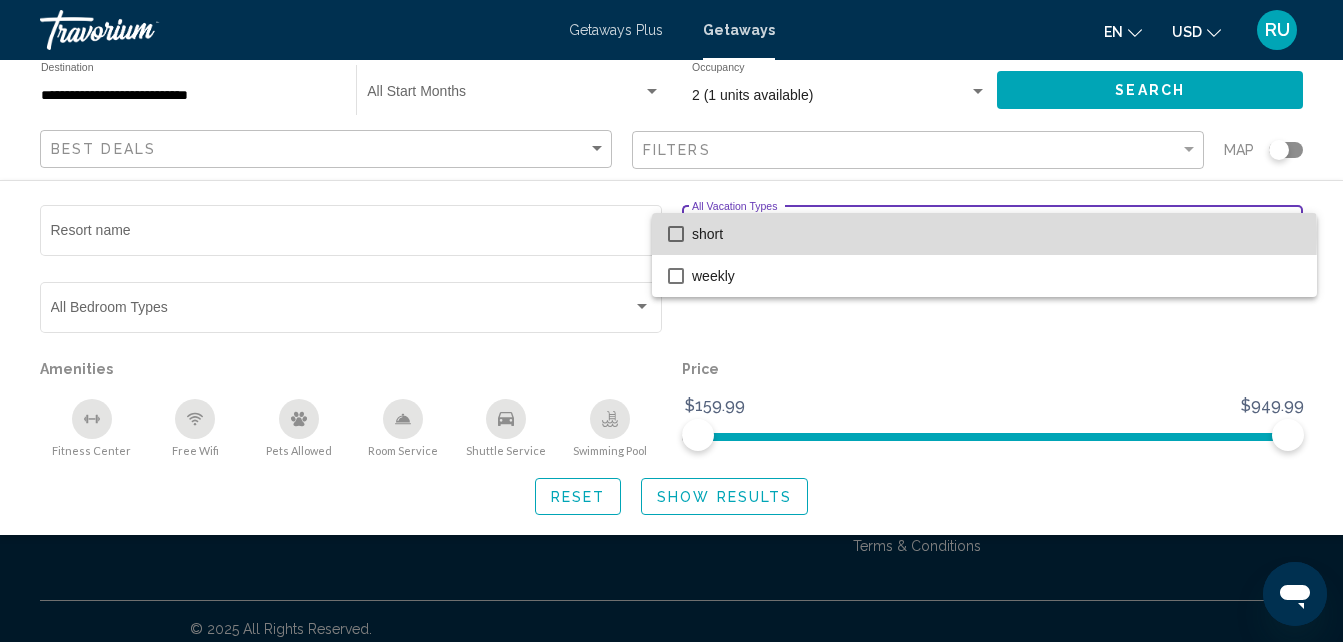 click on "short" at bounding box center (996, 234) 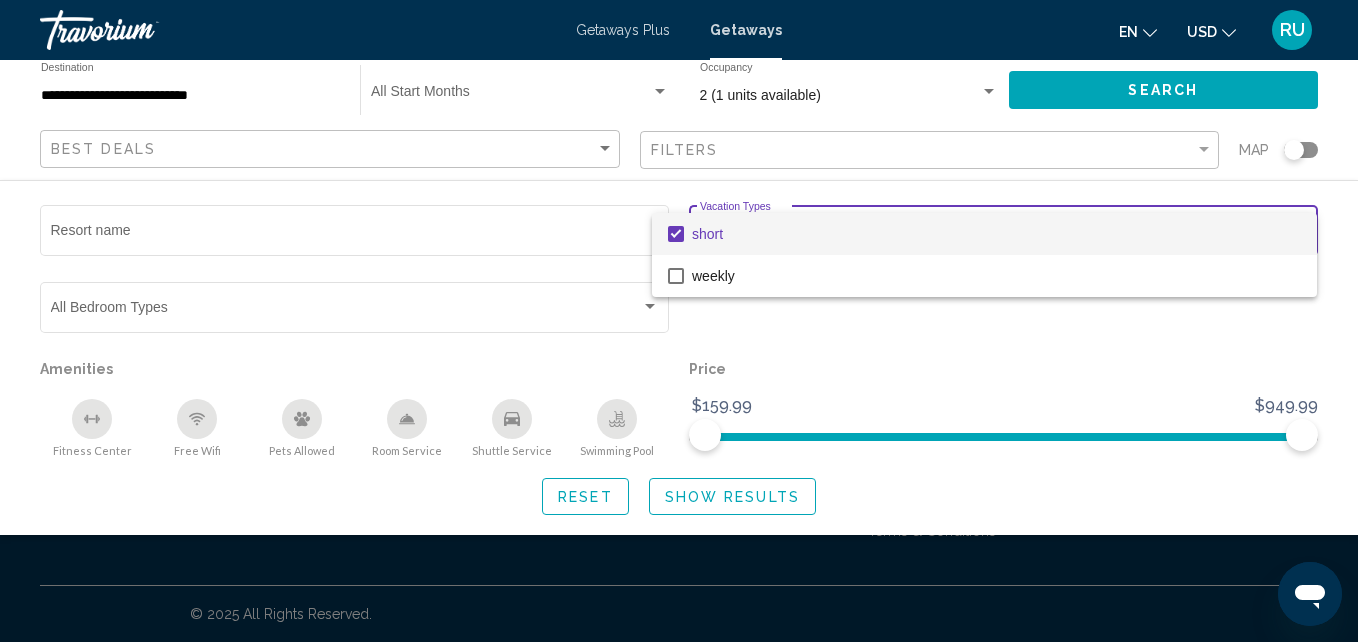 click at bounding box center [679, 321] 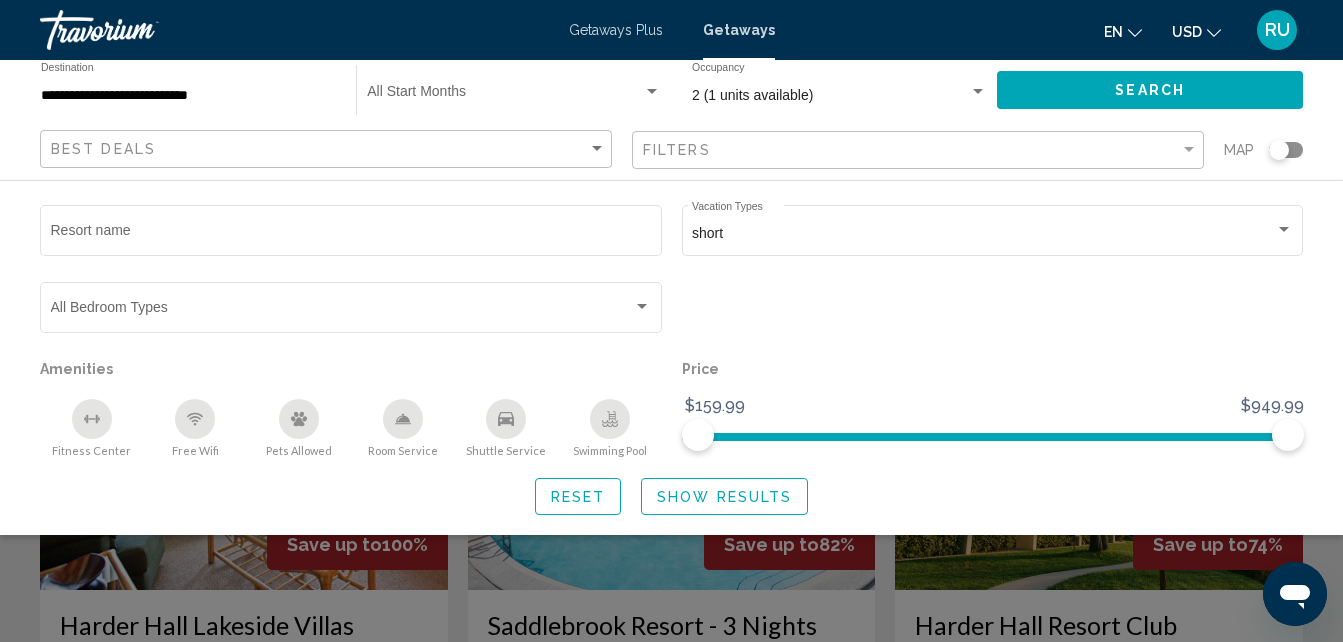 click on "Show Results" 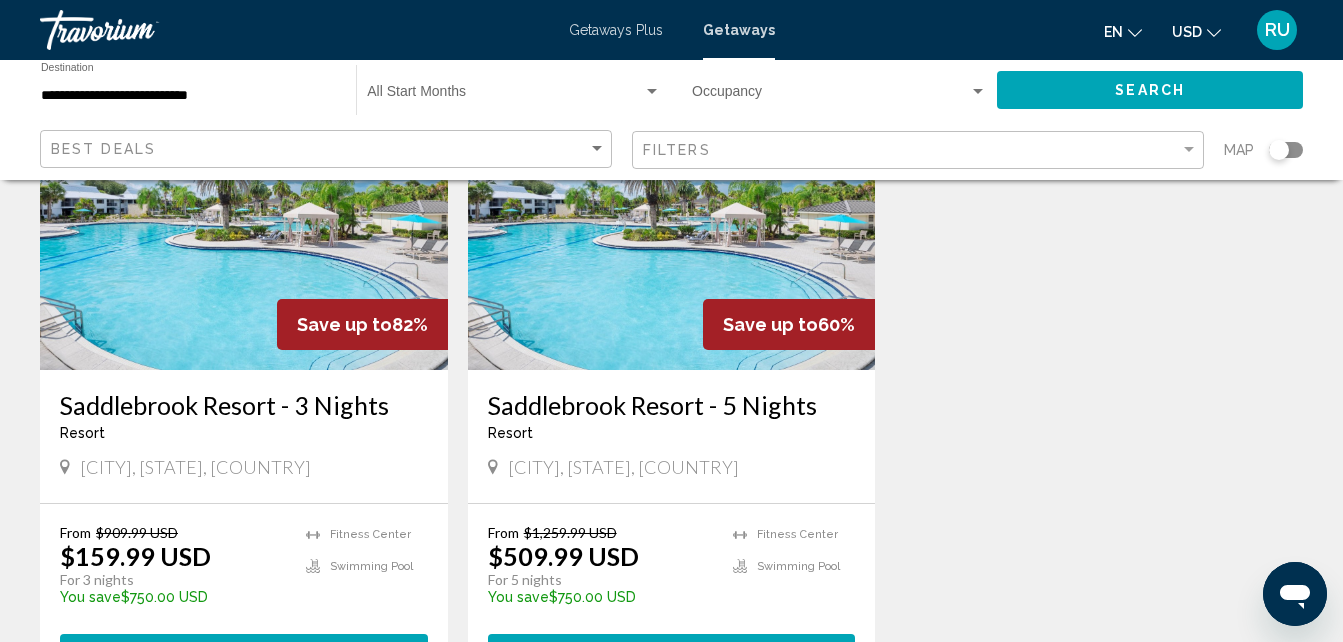 scroll, scrollTop: 0, scrollLeft: 0, axis: both 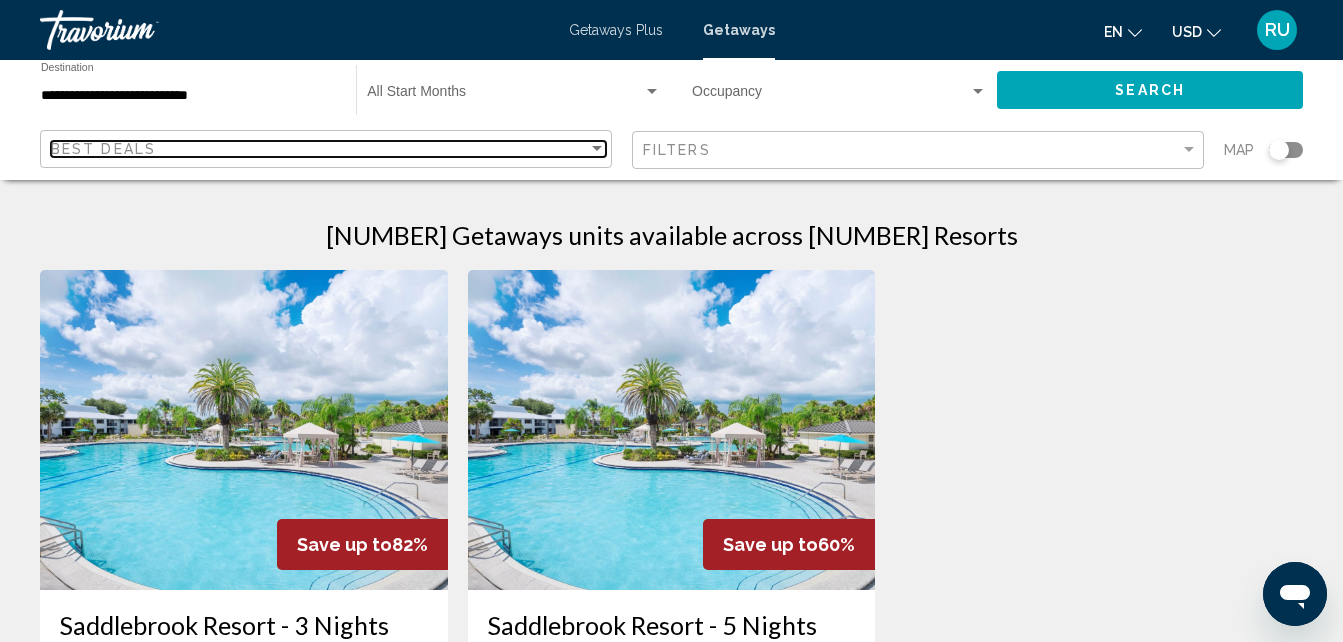 click on "Best Deals" at bounding box center (319, 149) 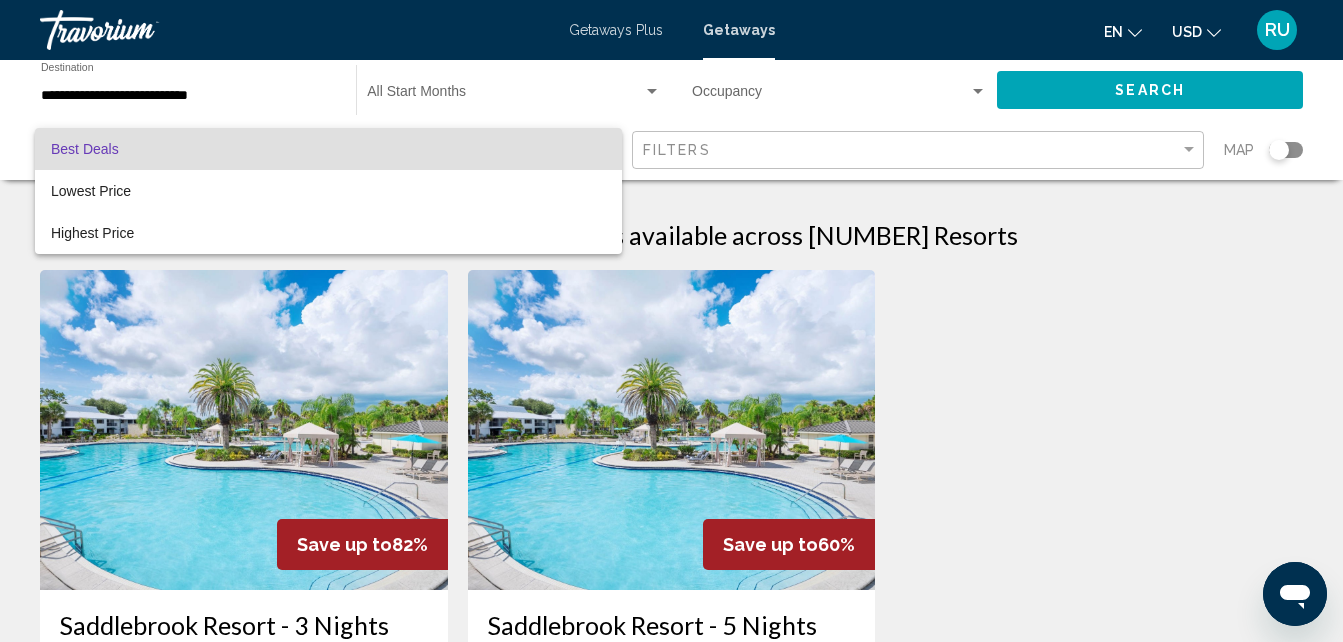 click at bounding box center (671, 321) 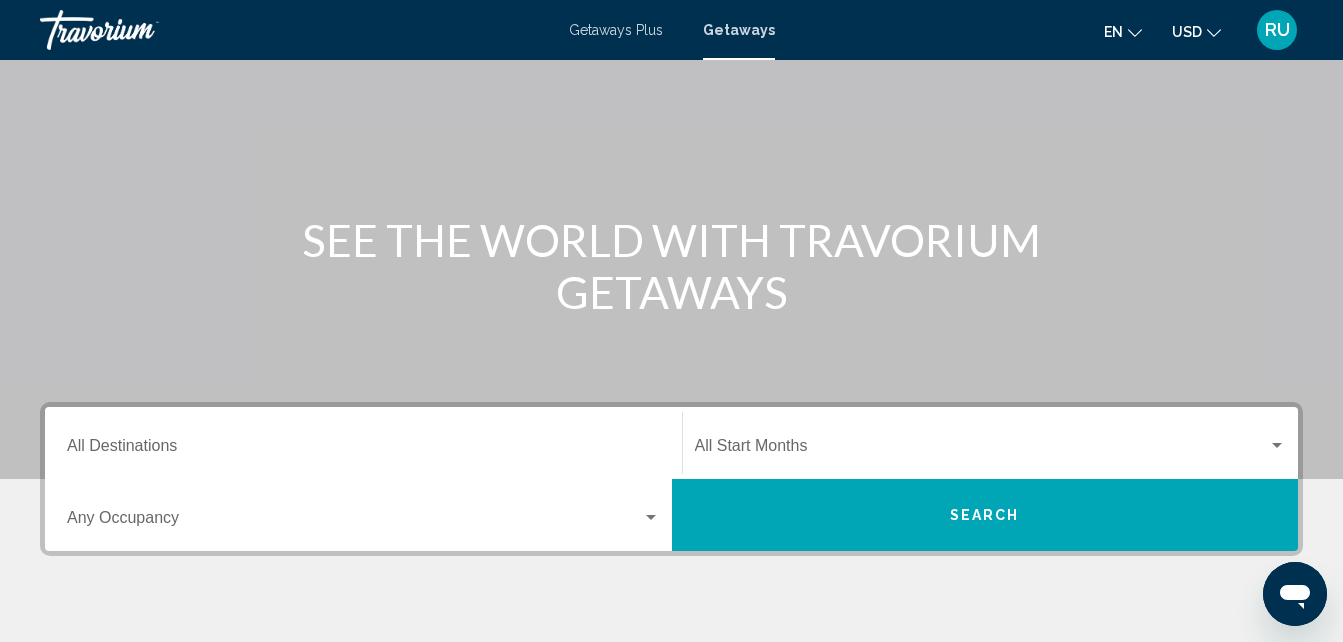 scroll, scrollTop: 300, scrollLeft: 0, axis: vertical 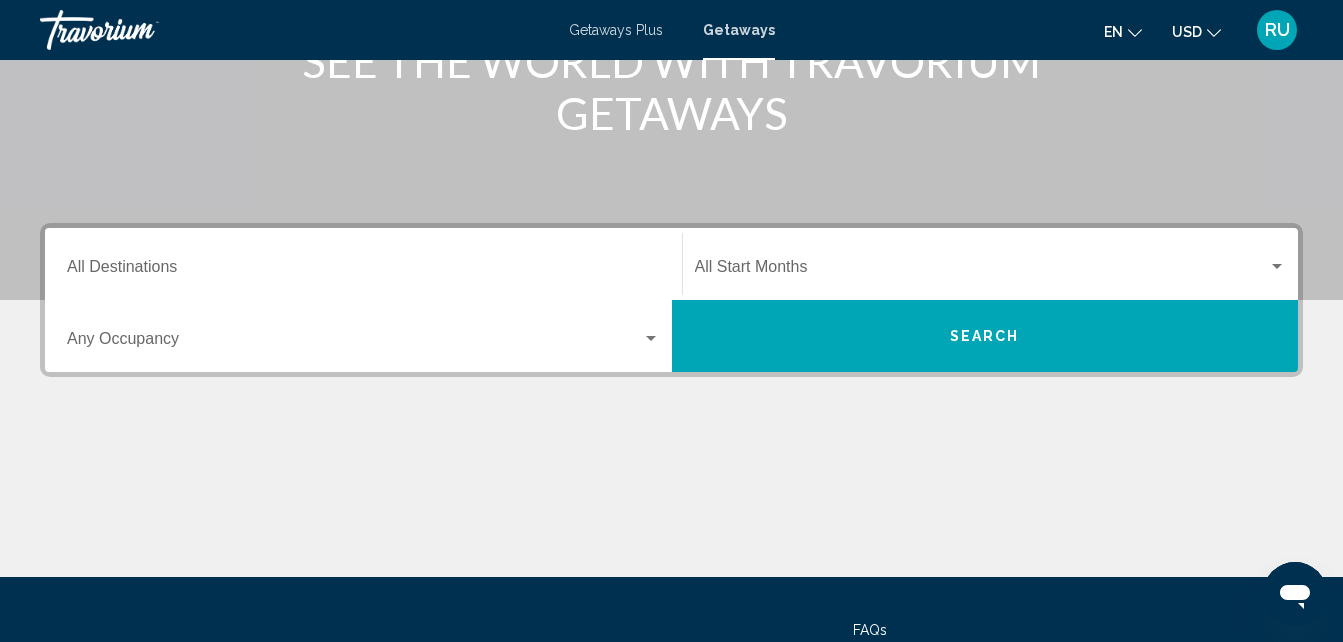 click on "Destination All Destinations" at bounding box center (363, 264) 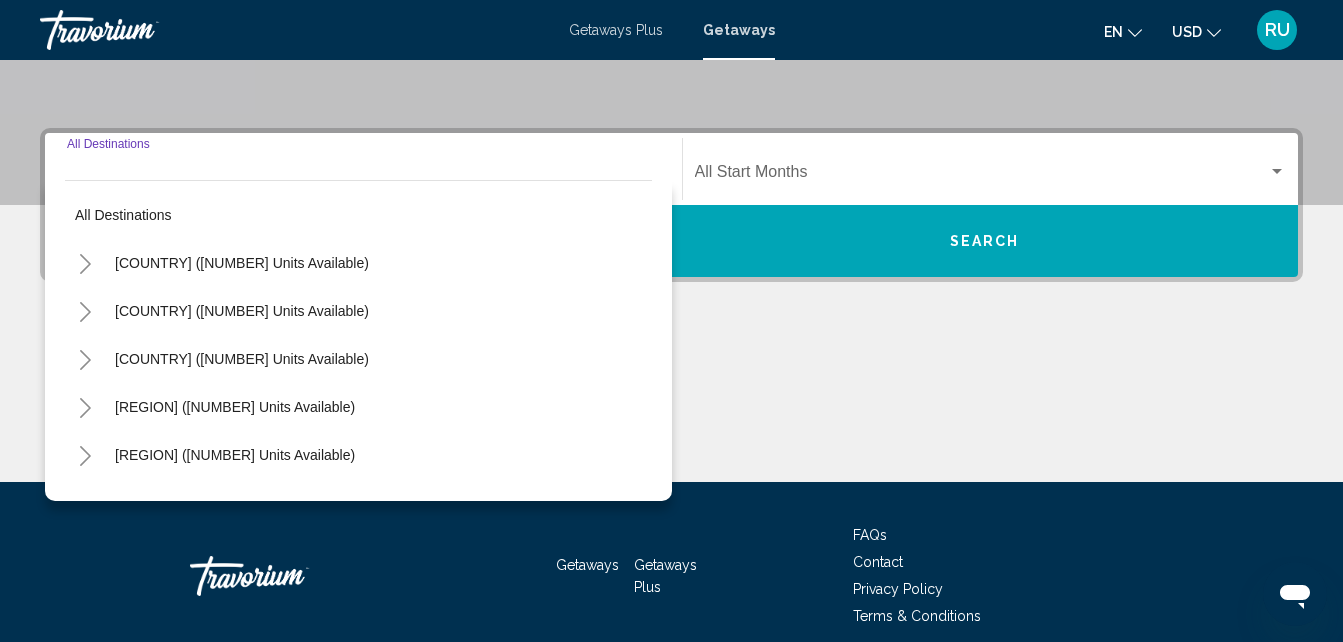 scroll, scrollTop: 458, scrollLeft: 0, axis: vertical 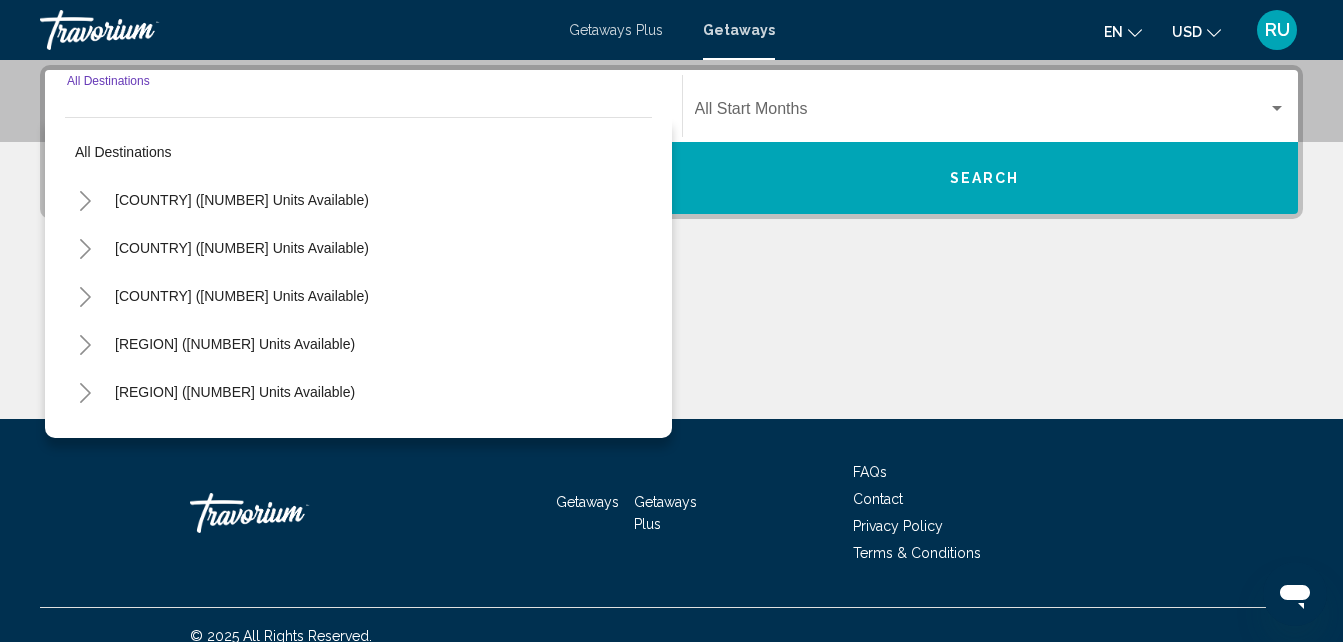 click 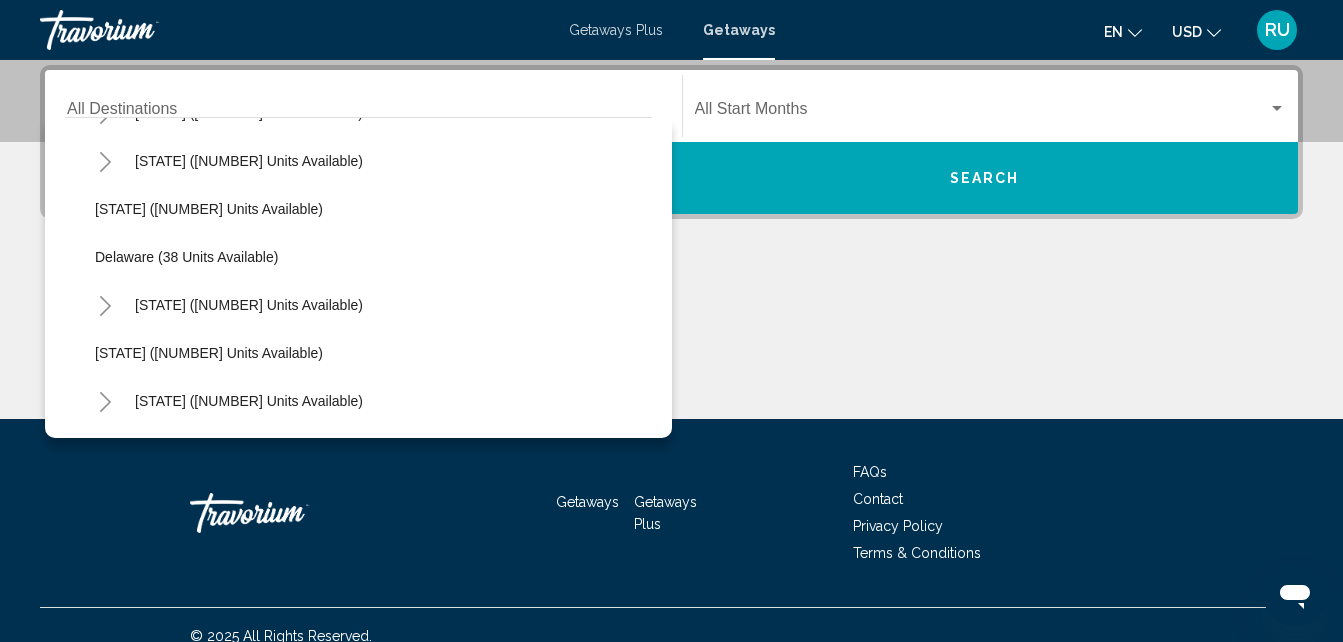 scroll, scrollTop: 300, scrollLeft: 0, axis: vertical 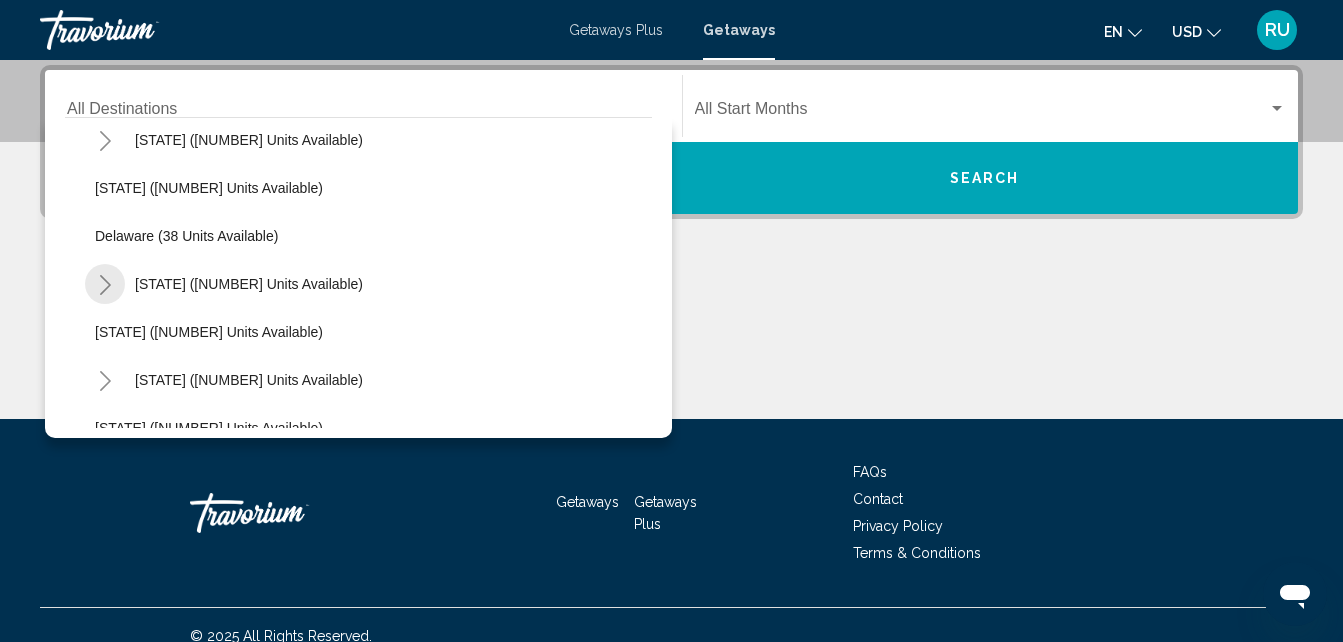 click 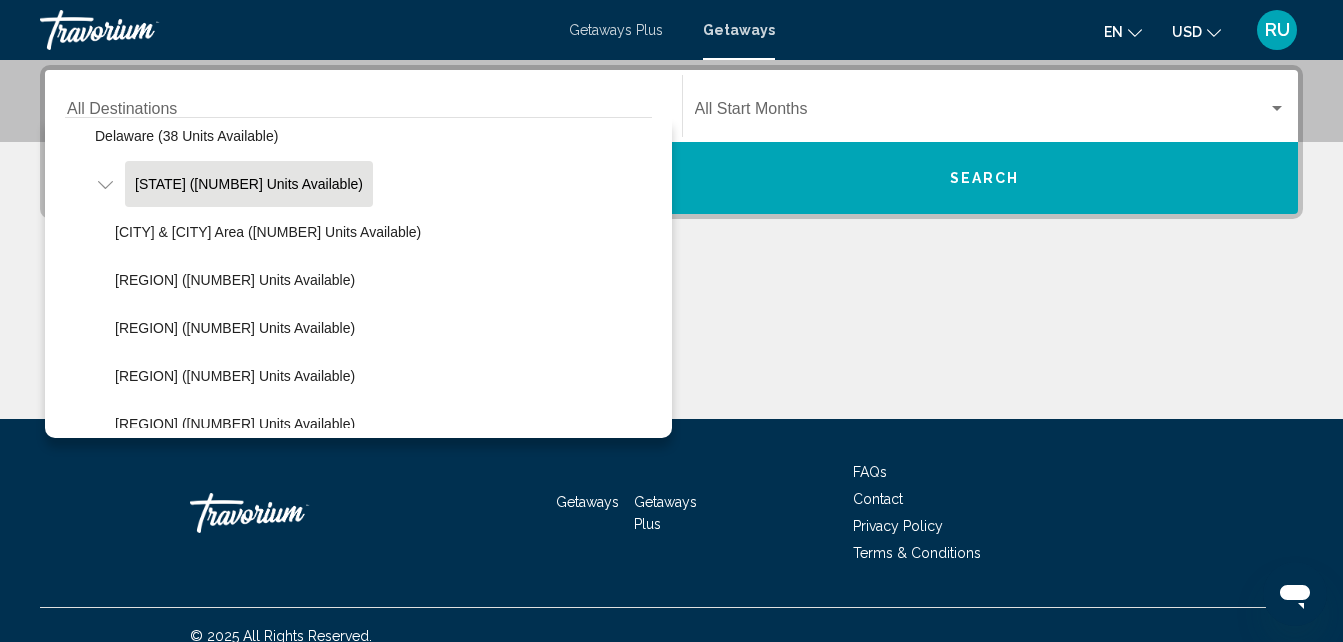 scroll, scrollTop: 500, scrollLeft: 0, axis: vertical 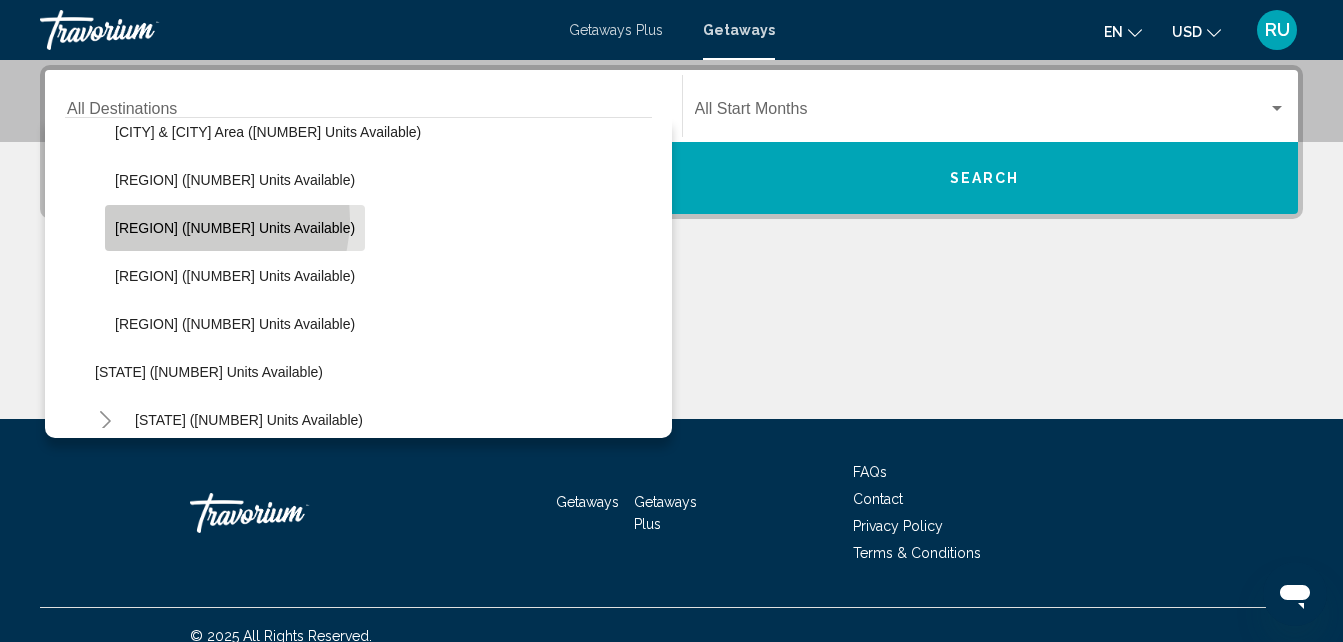 click on "[REGION] ([NUMBER] units available)" 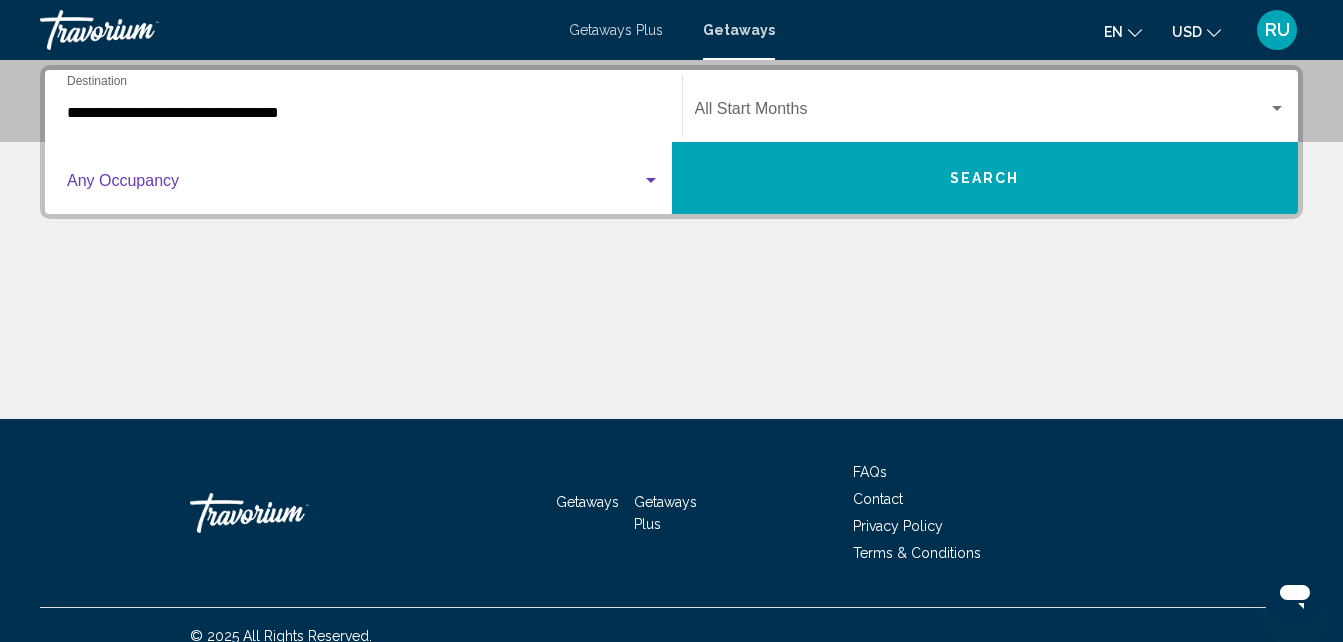 click at bounding box center (354, 185) 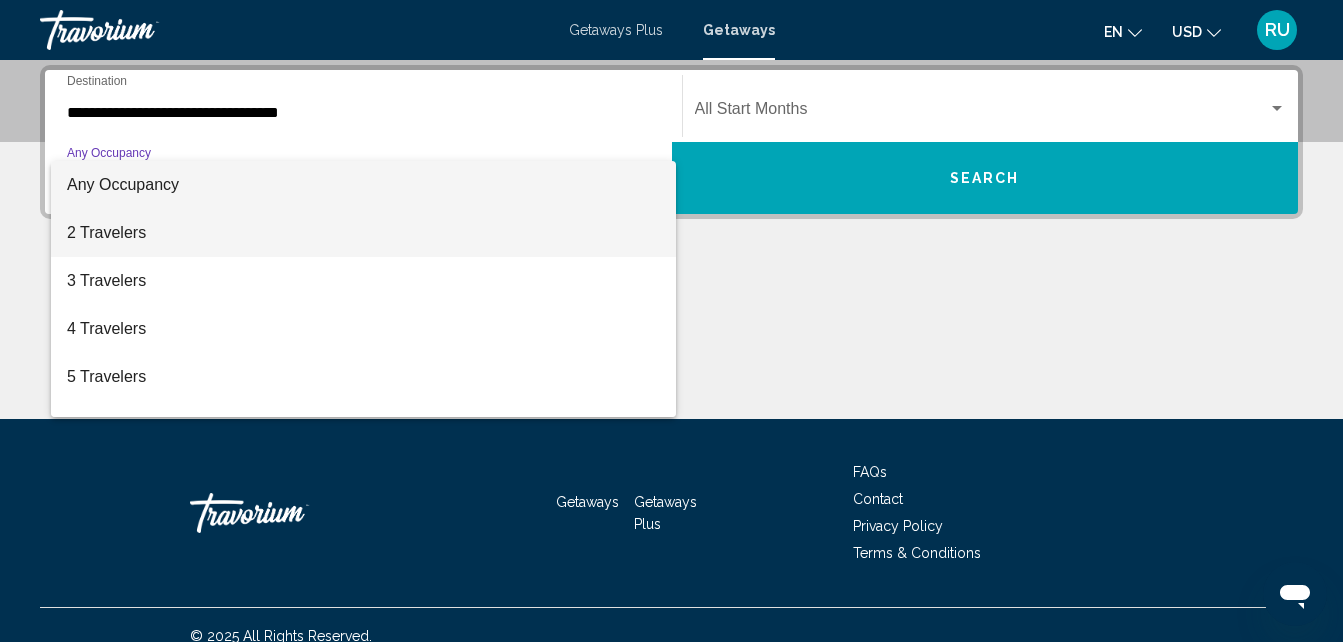 click on "2 Travelers" at bounding box center [363, 233] 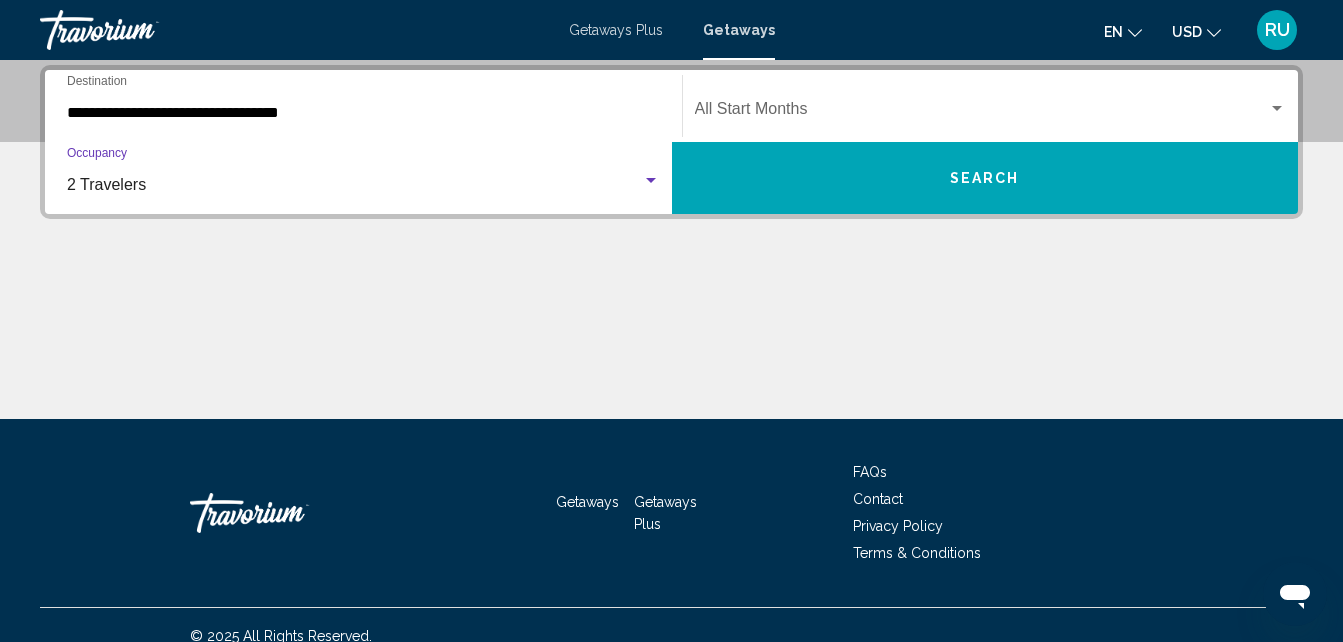 click on "Search" at bounding box center [985, 179] 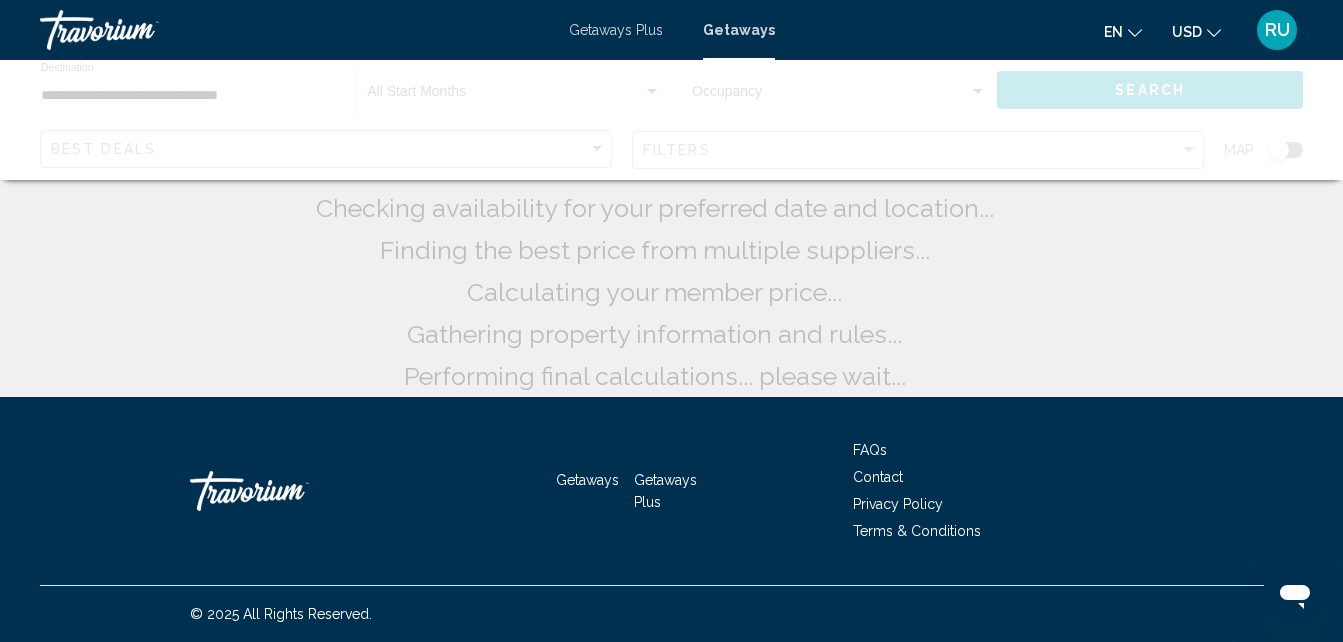scroll, scrollTop: 0, scrollLeft: 0, axis: both 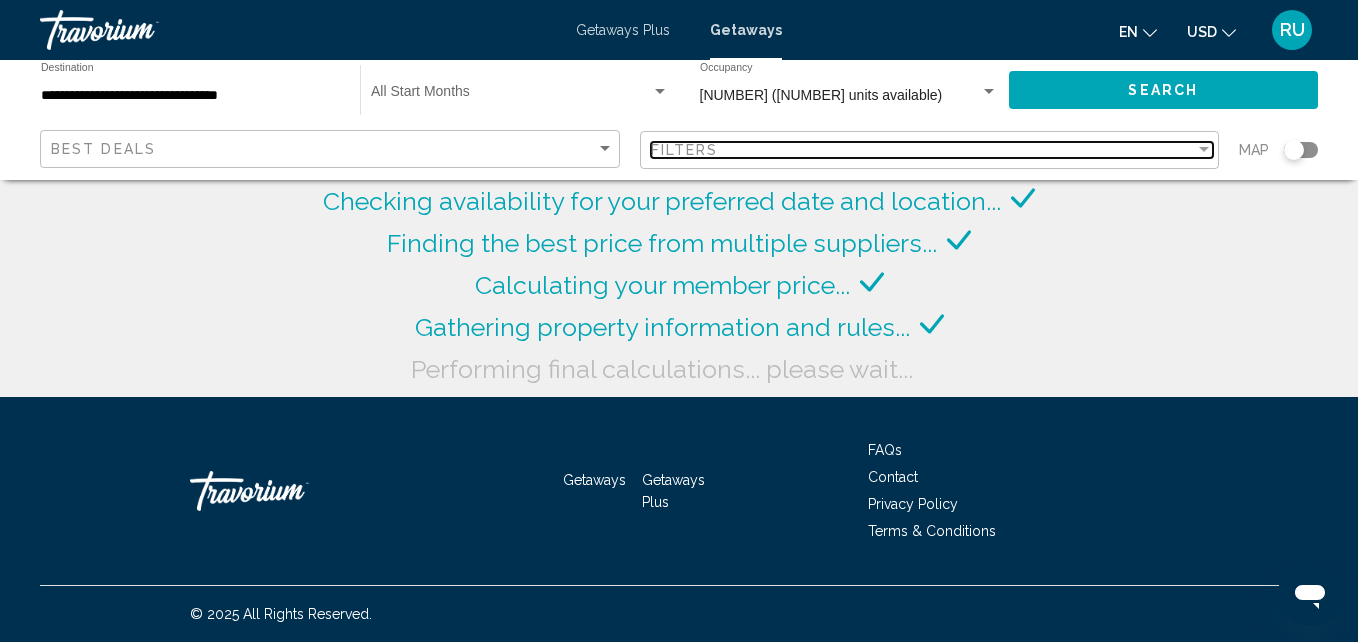 click on "Filters" at bounding box center (923, 150) 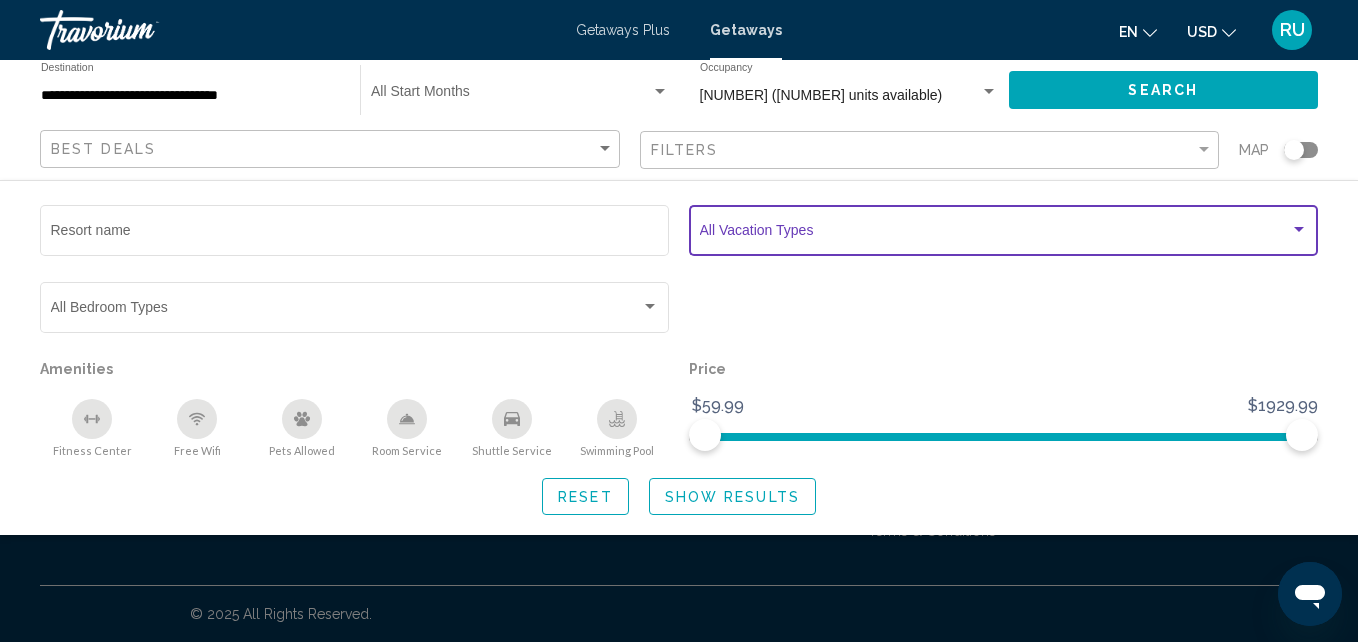click at bounding box center [995, 234] 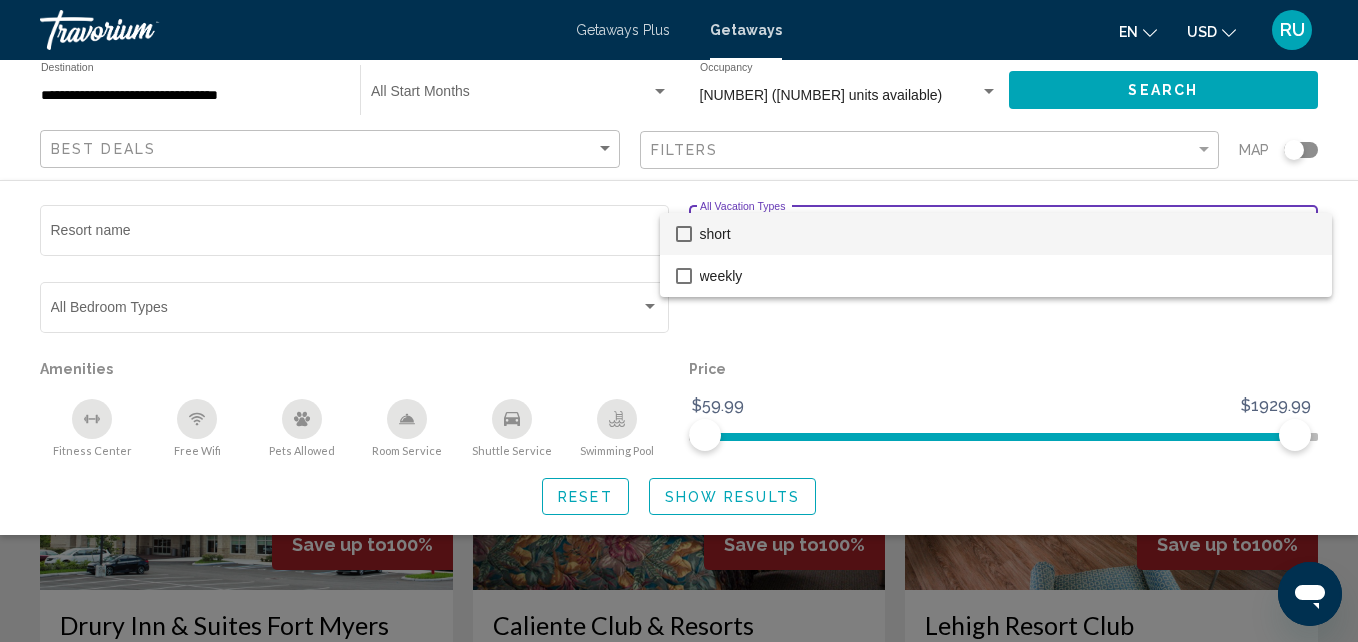 click on "short" at bounding box center (1008, 234) 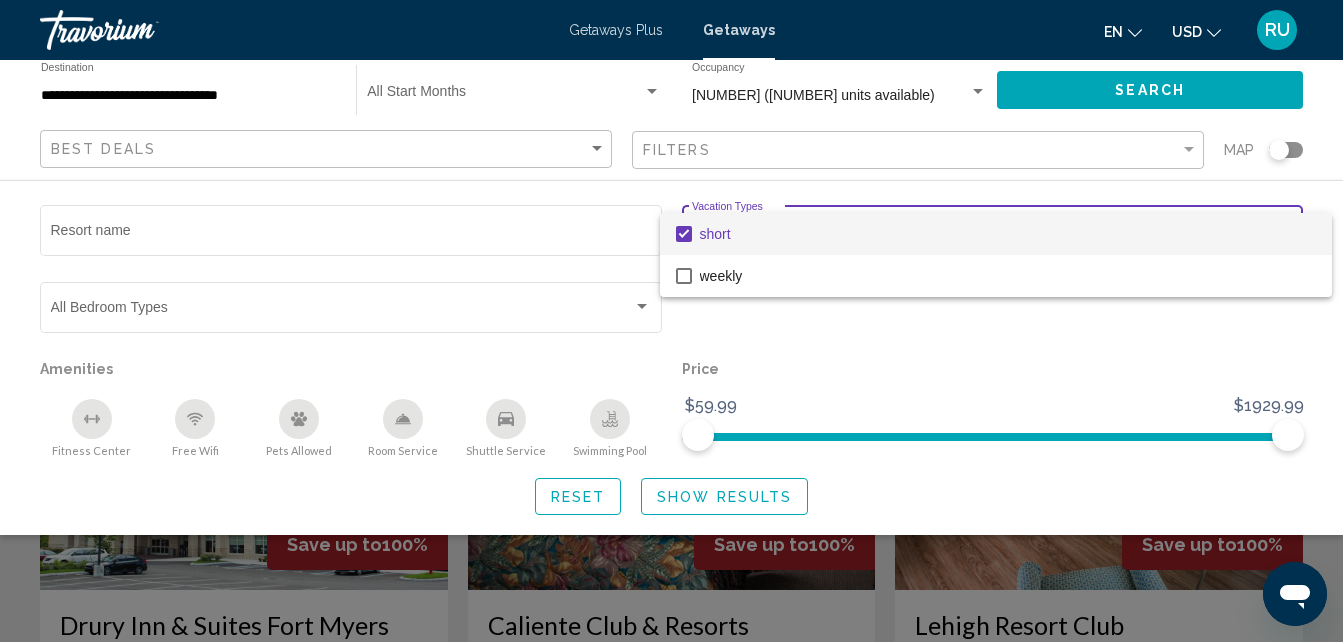 click at bounding box center [671, 321] 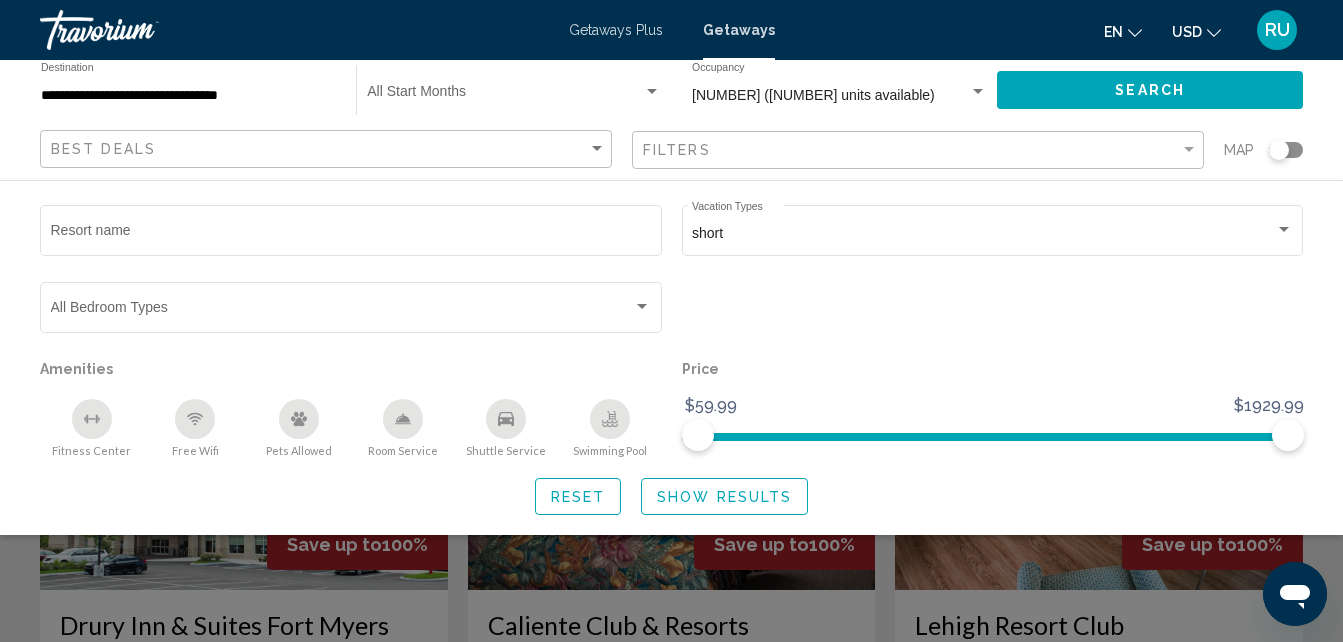 click on "Show Results" 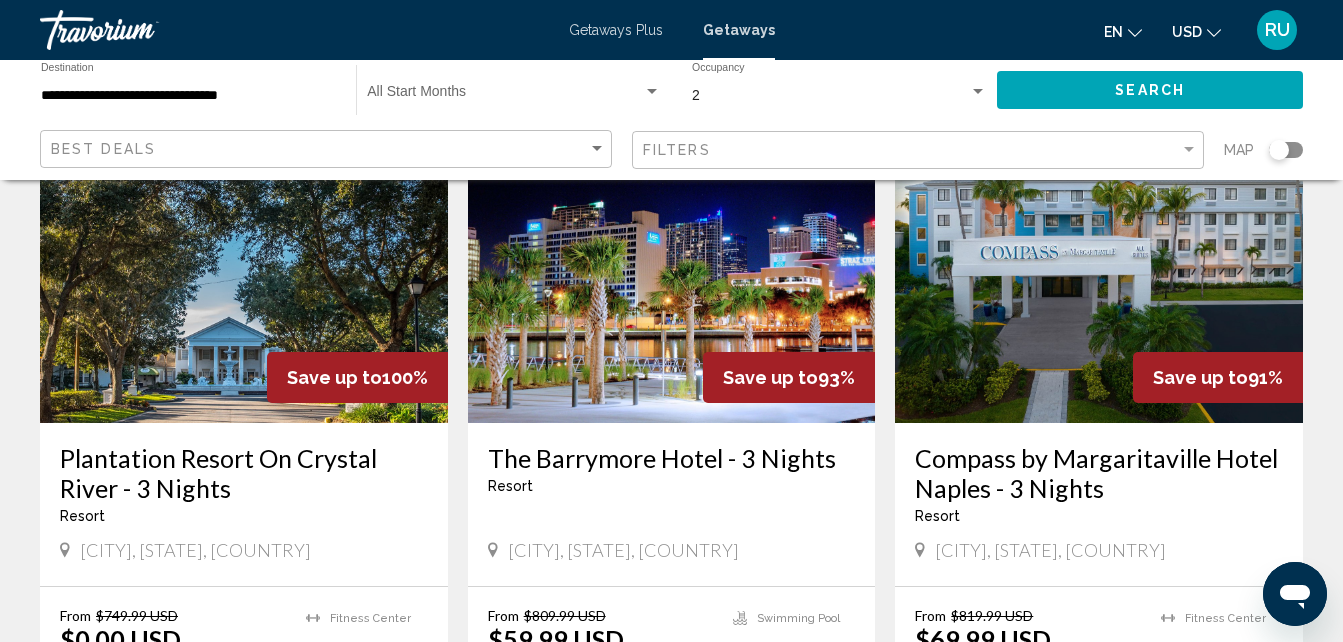 scroll, scrollTop: 900, scrollLeft: 0, axis: vertical 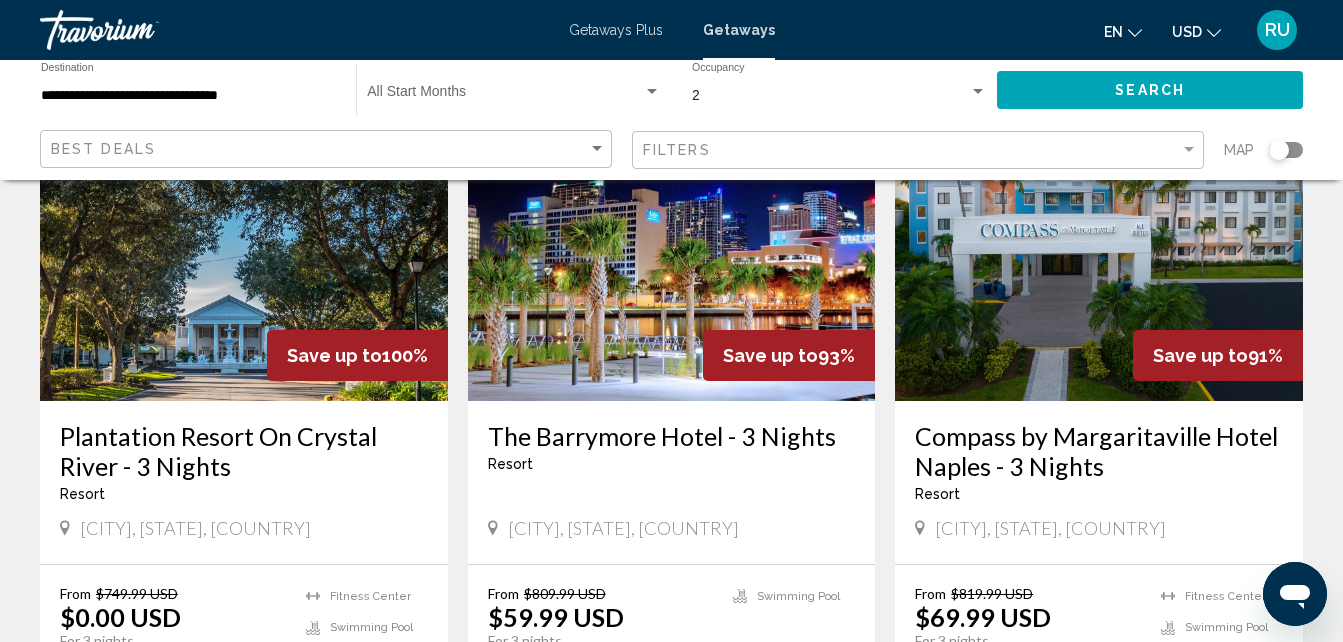 click at bounding box center [1099, 241] 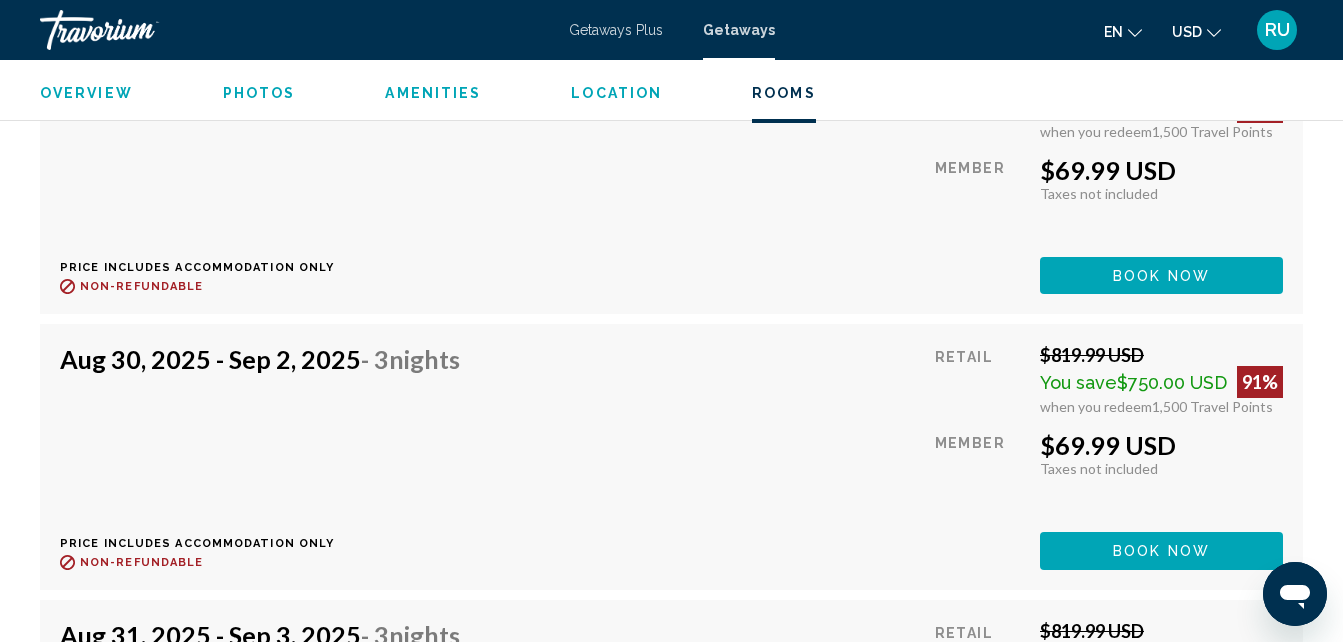 scroll, scrollTop: 5814, scrollLeft: 0, axis: vertical 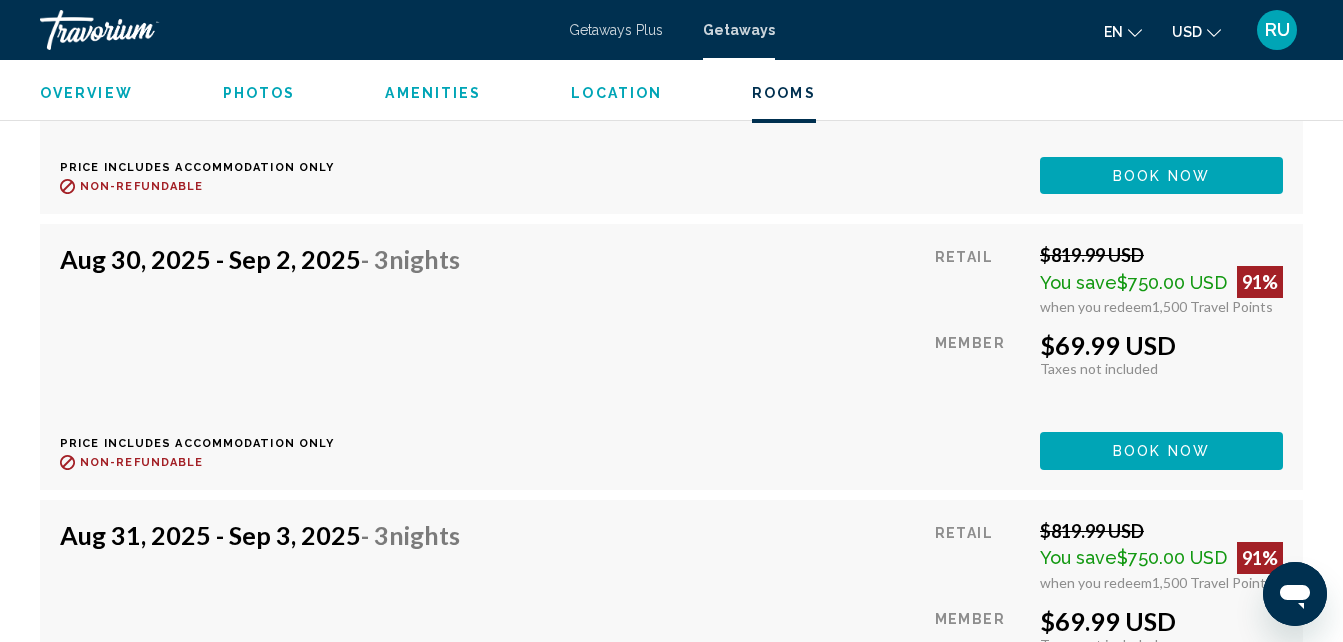 click on "Book now" at bounding box center [1161, -1751] 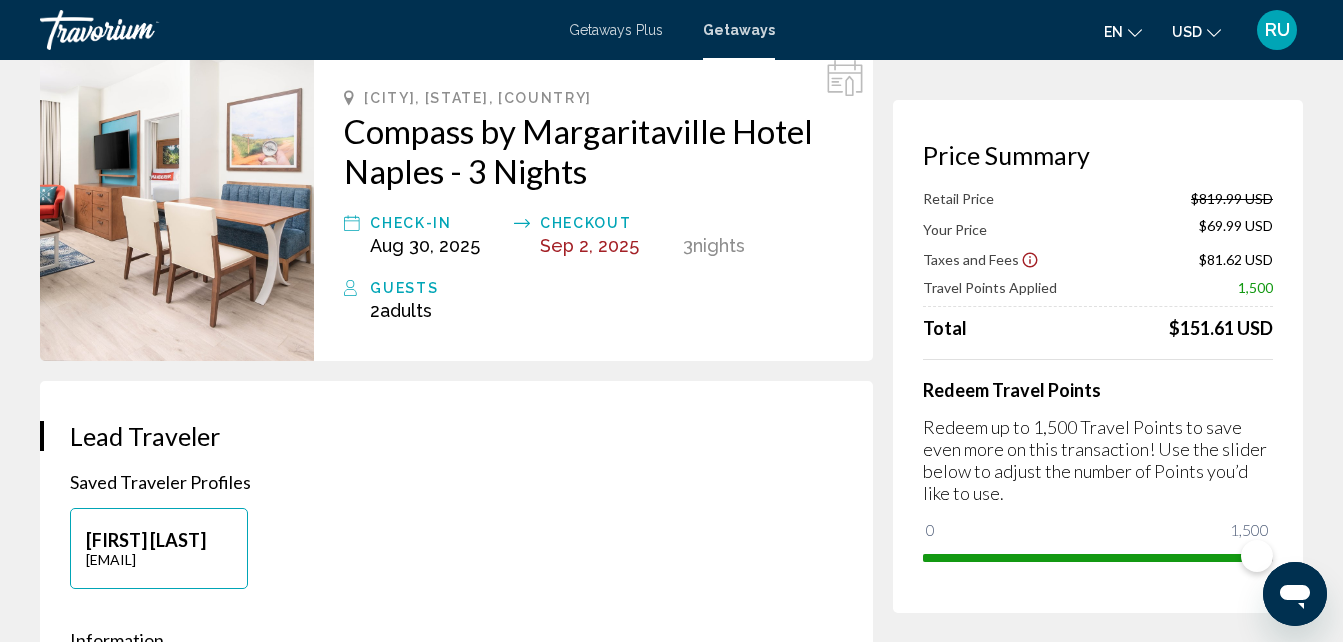 scroll, scrollTop: 0, scrollLeft: 0, axis: both 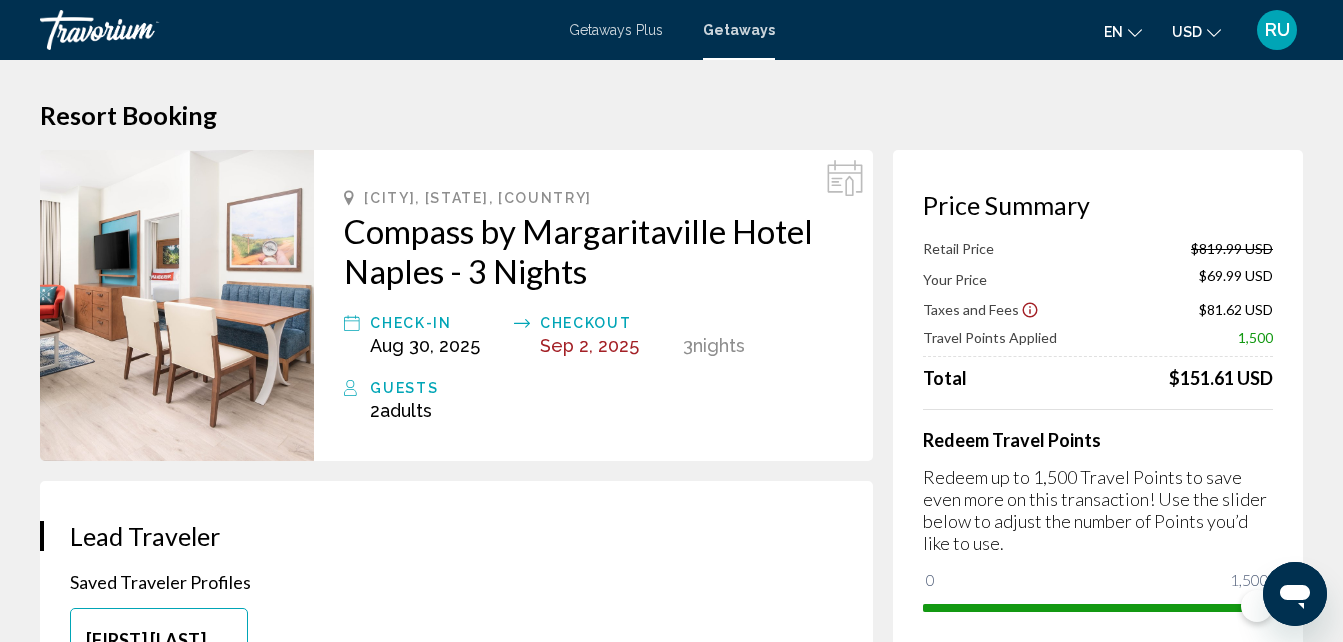 click at bounding box center (177, 305) 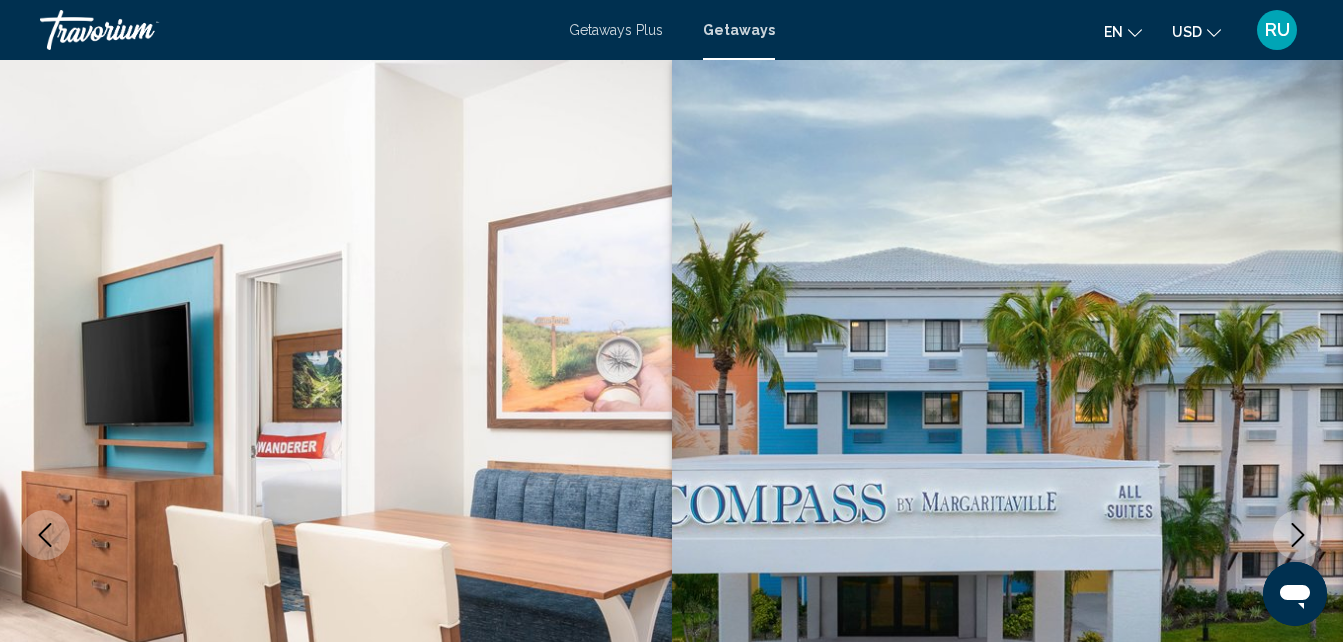 scroll, scrollTop: 214, scrollLeft: 0, axis: vertical 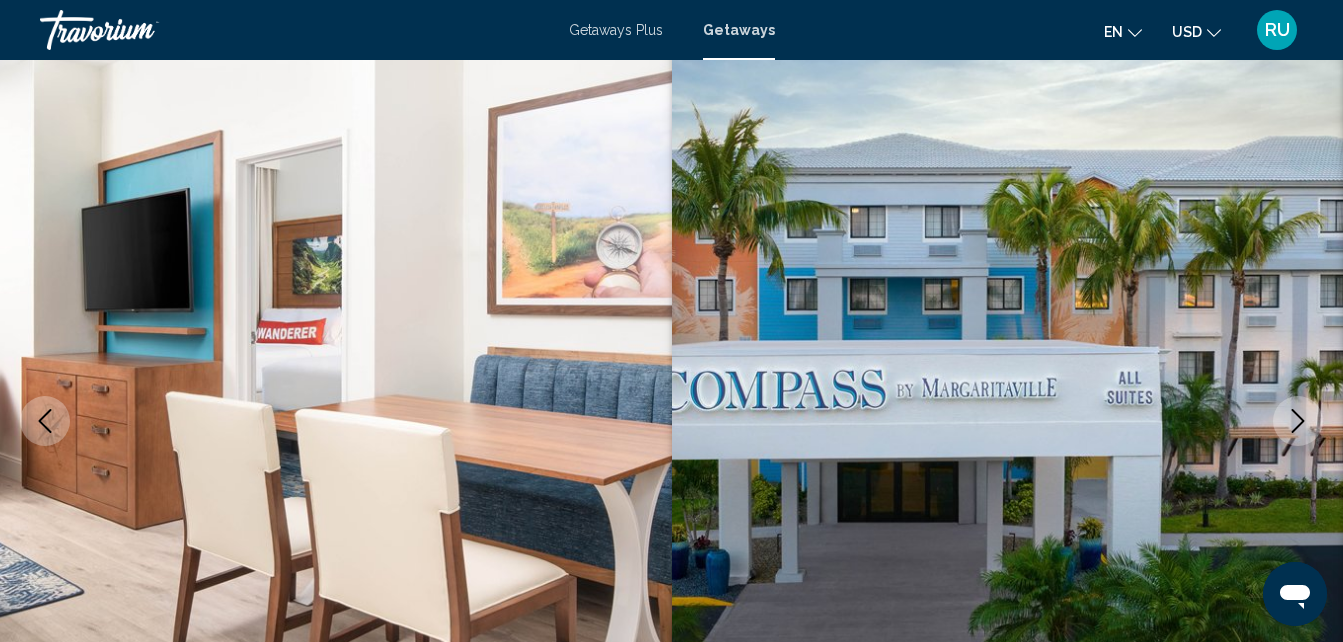 click at bounding box center (1298, 421) 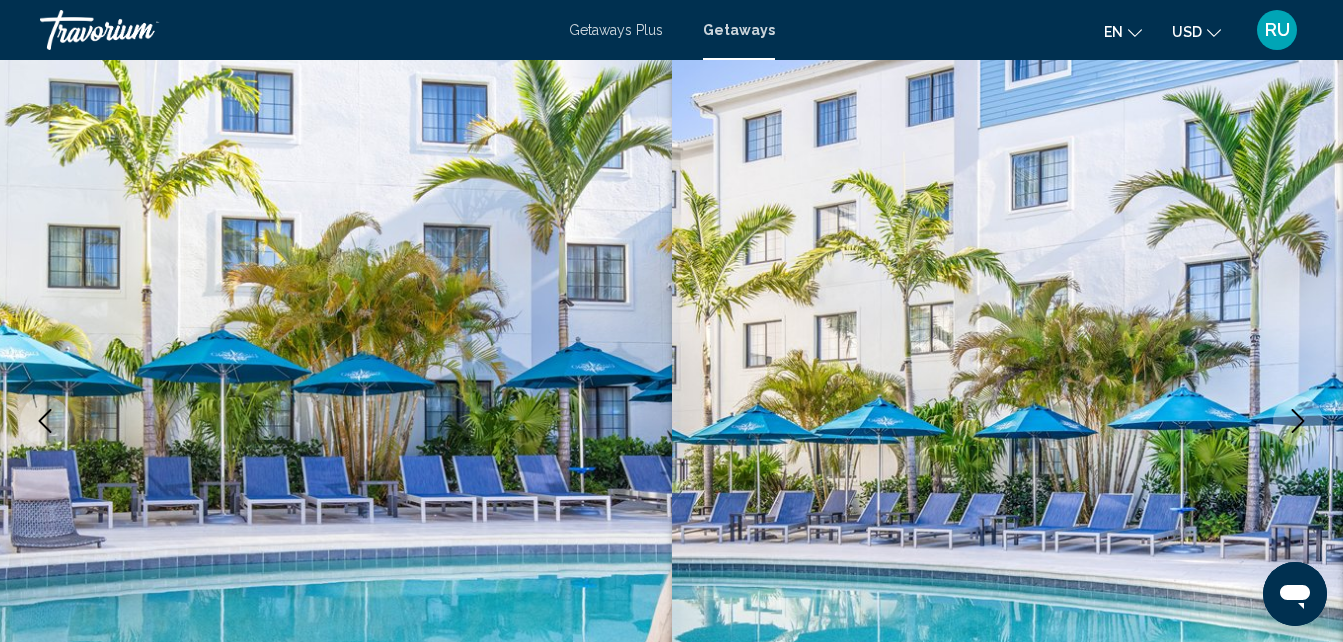 click 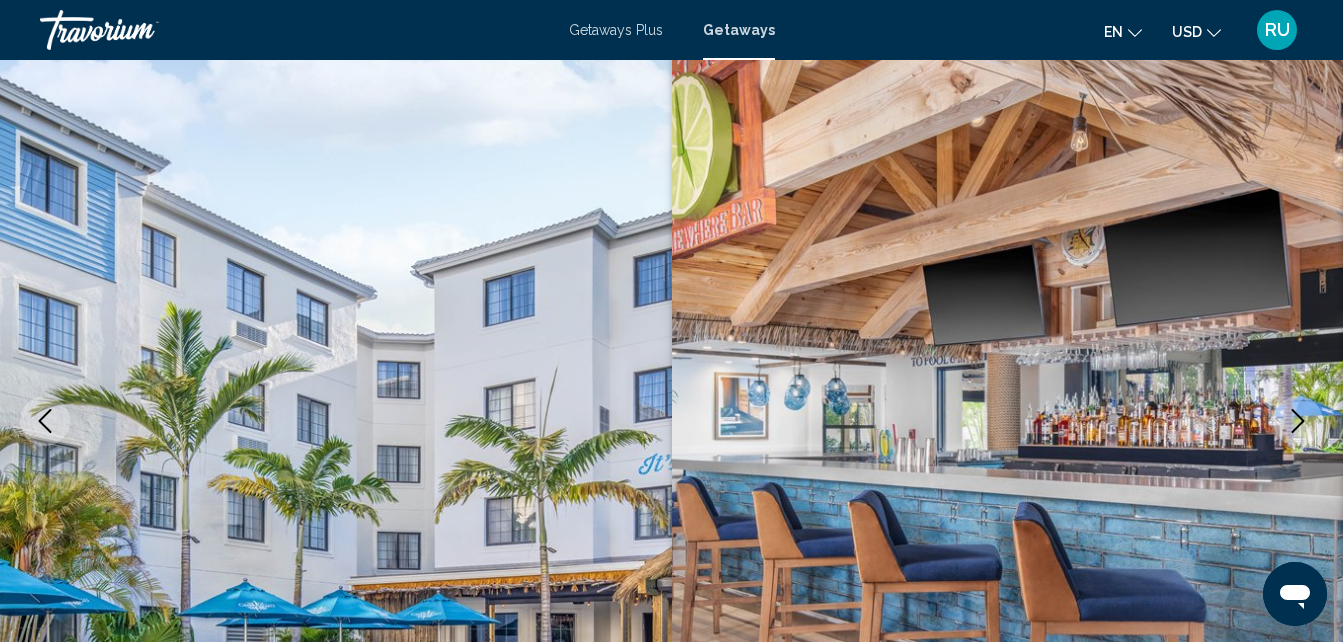 click 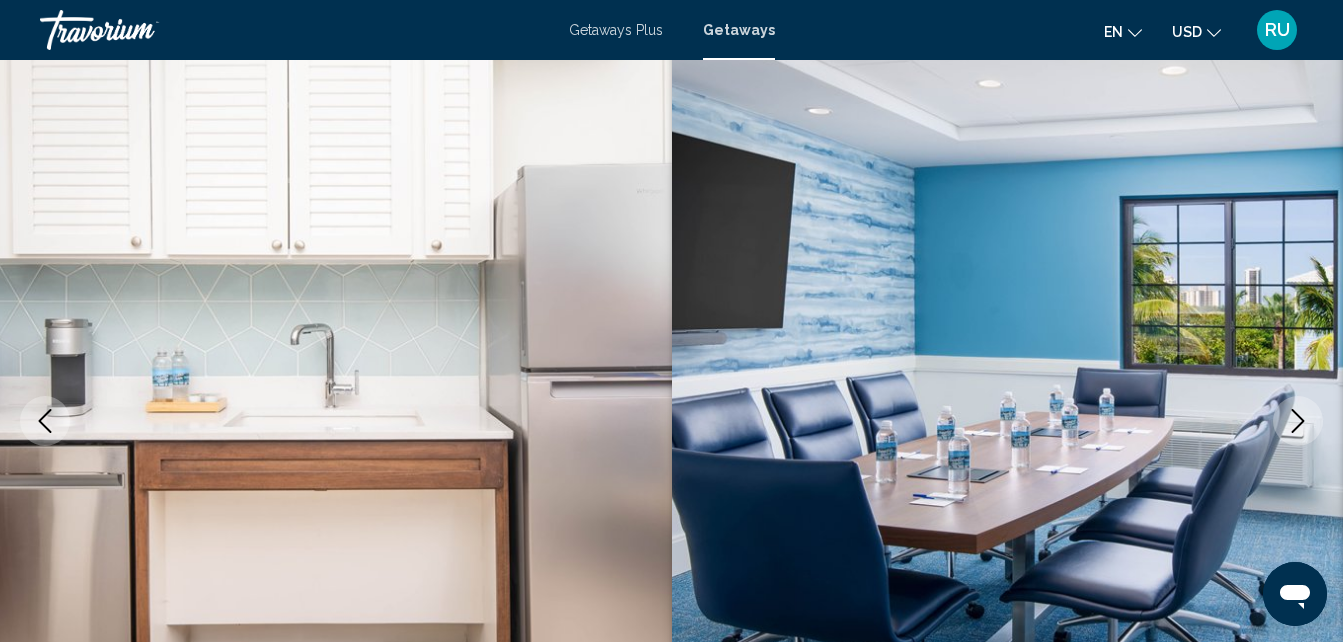 click 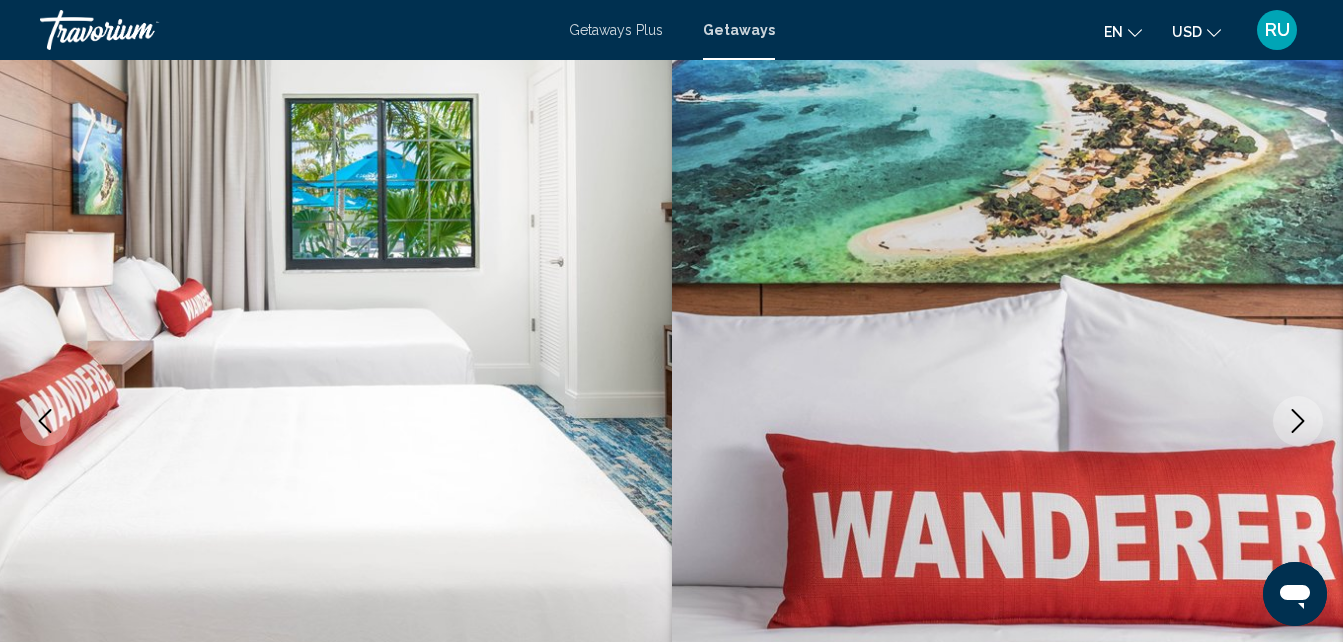 click 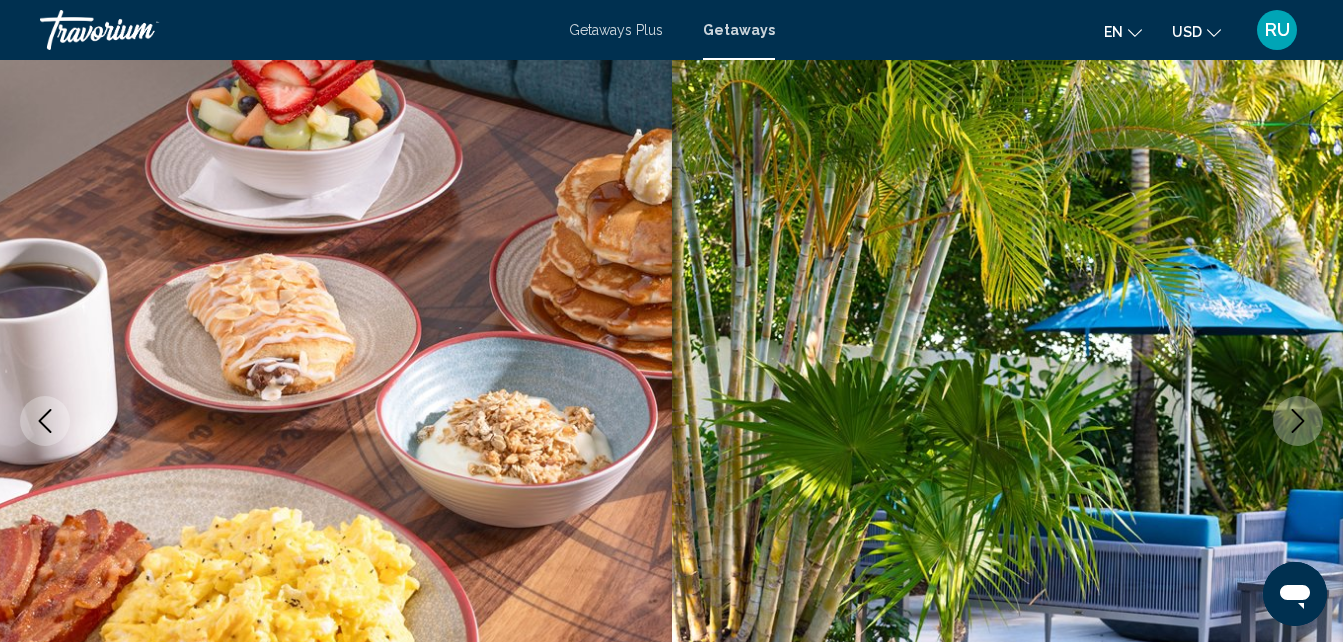 click 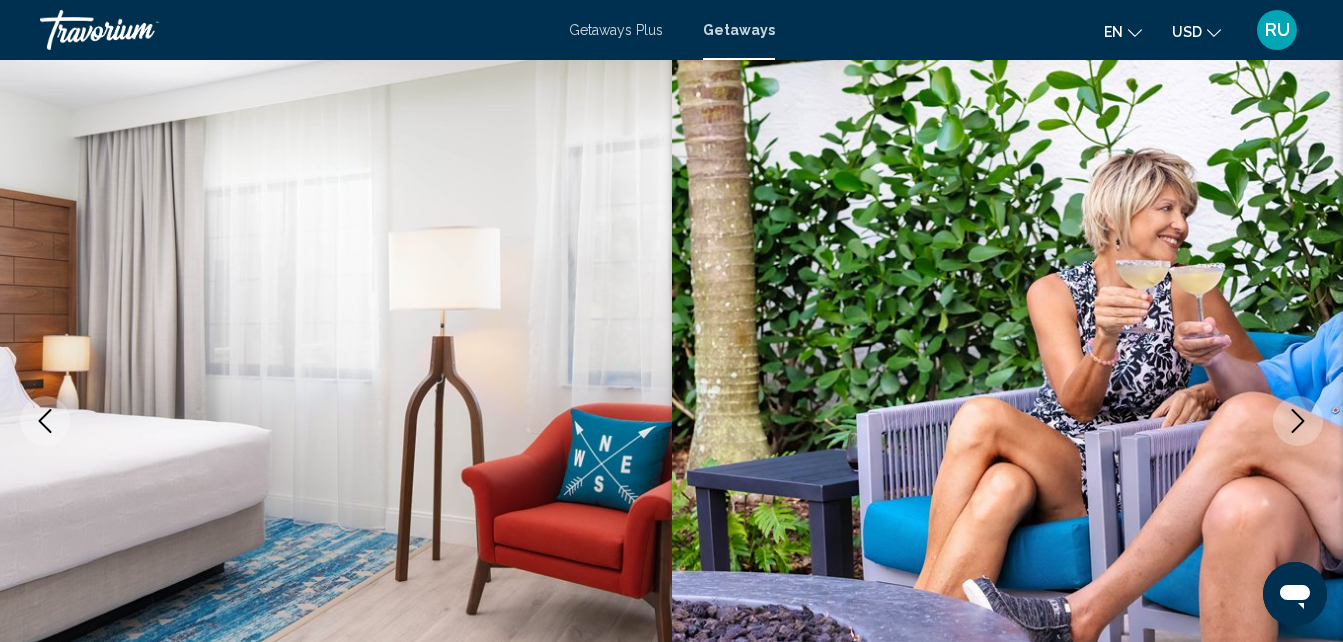 click 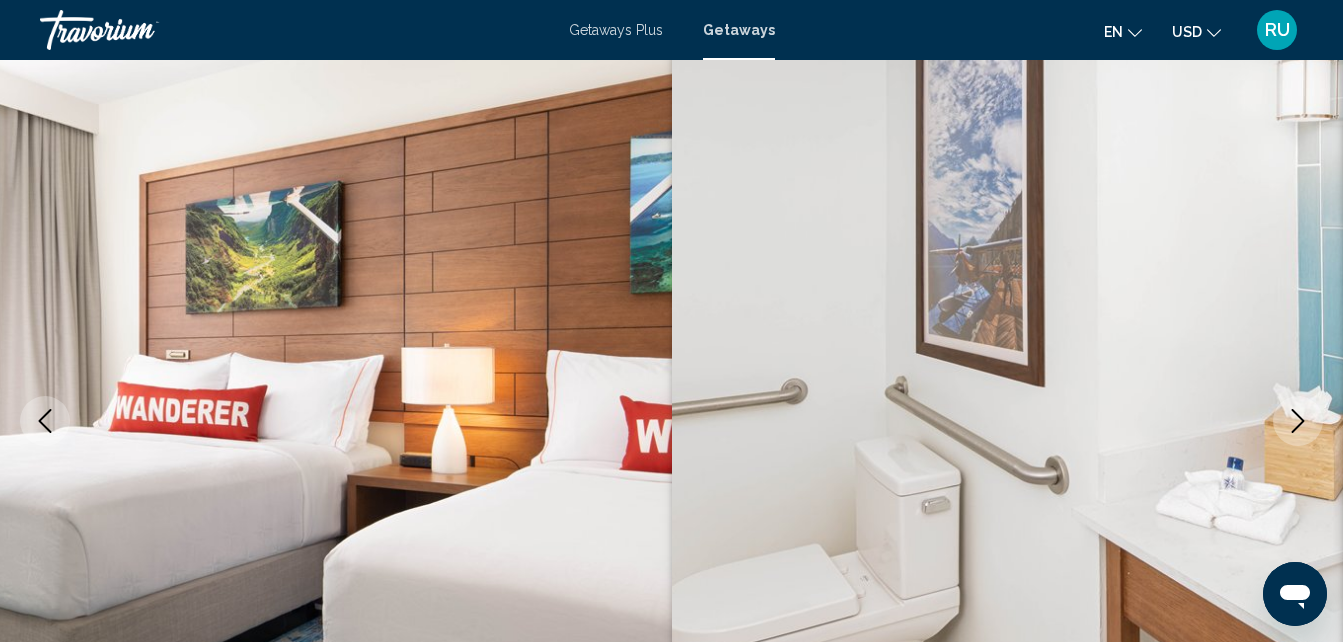 click 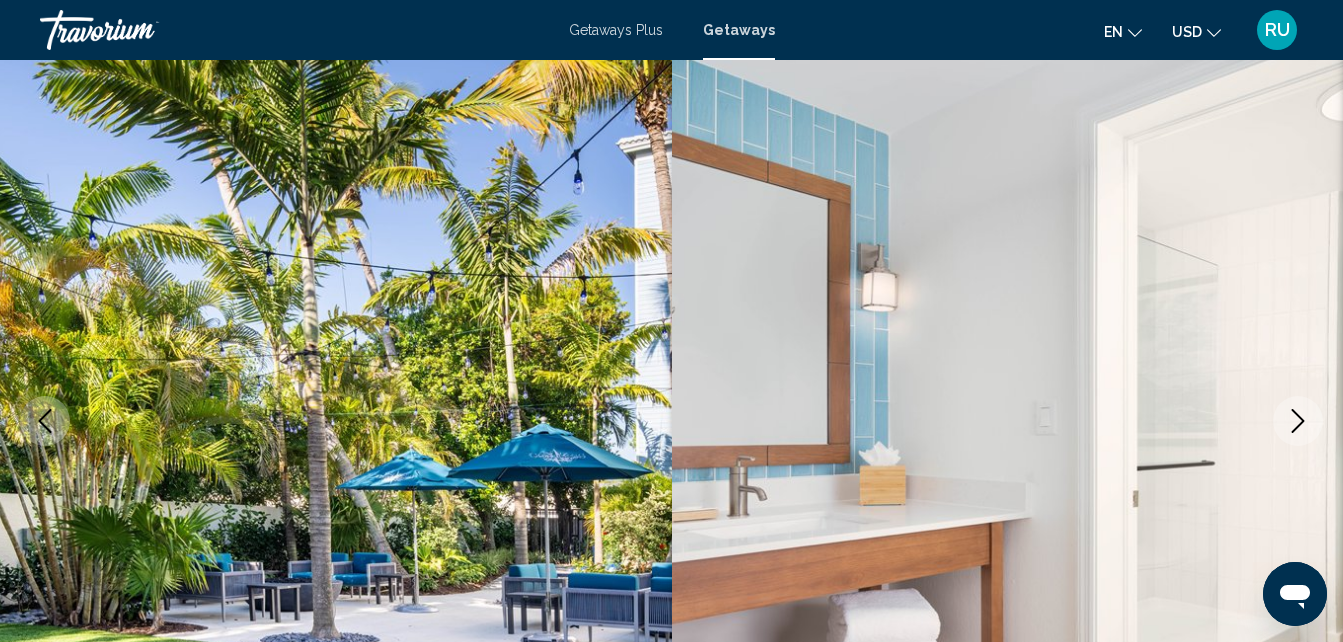 click 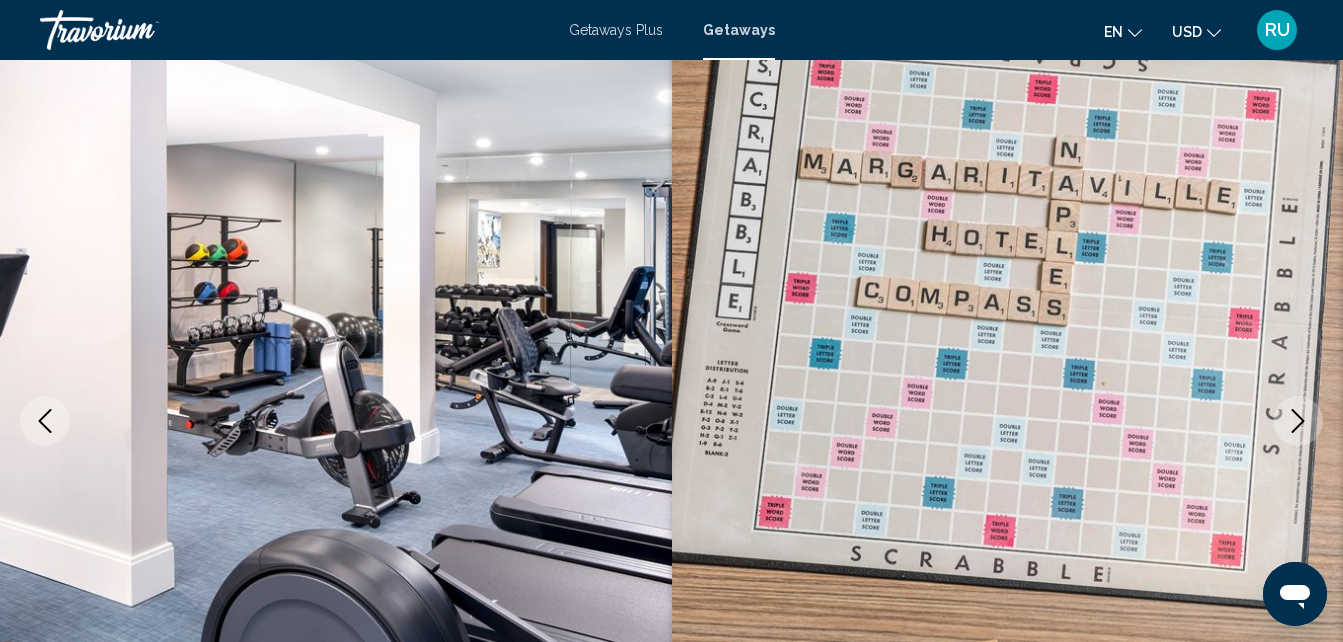 click 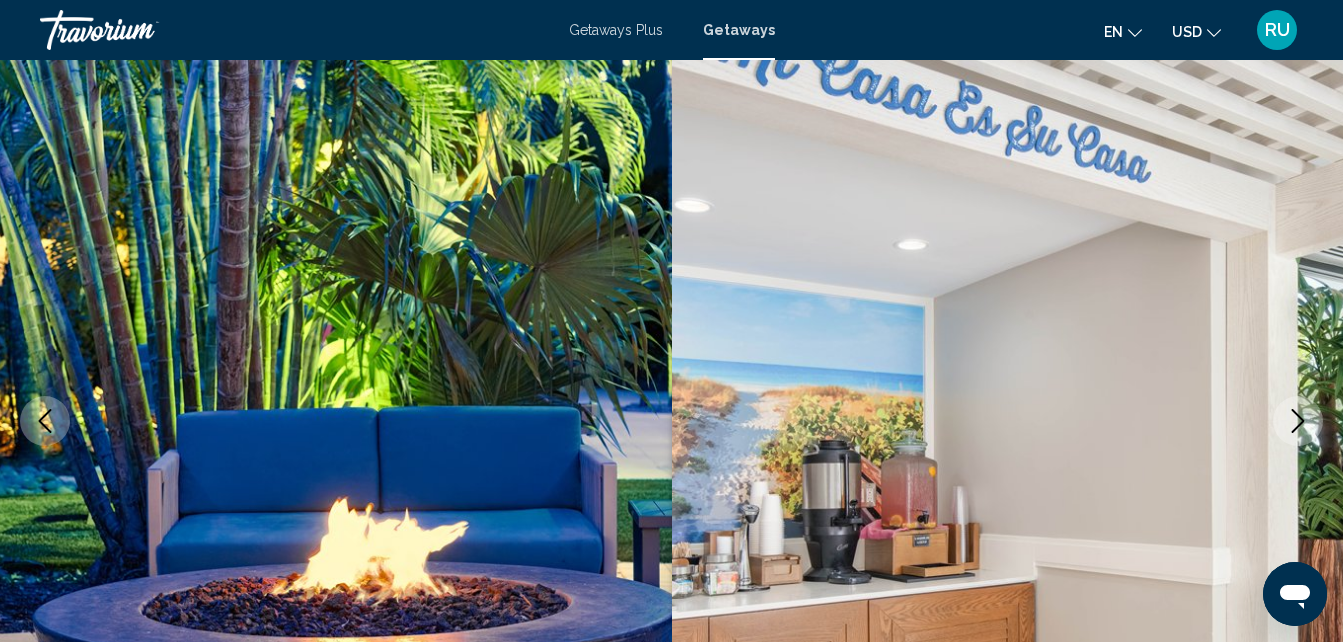 click 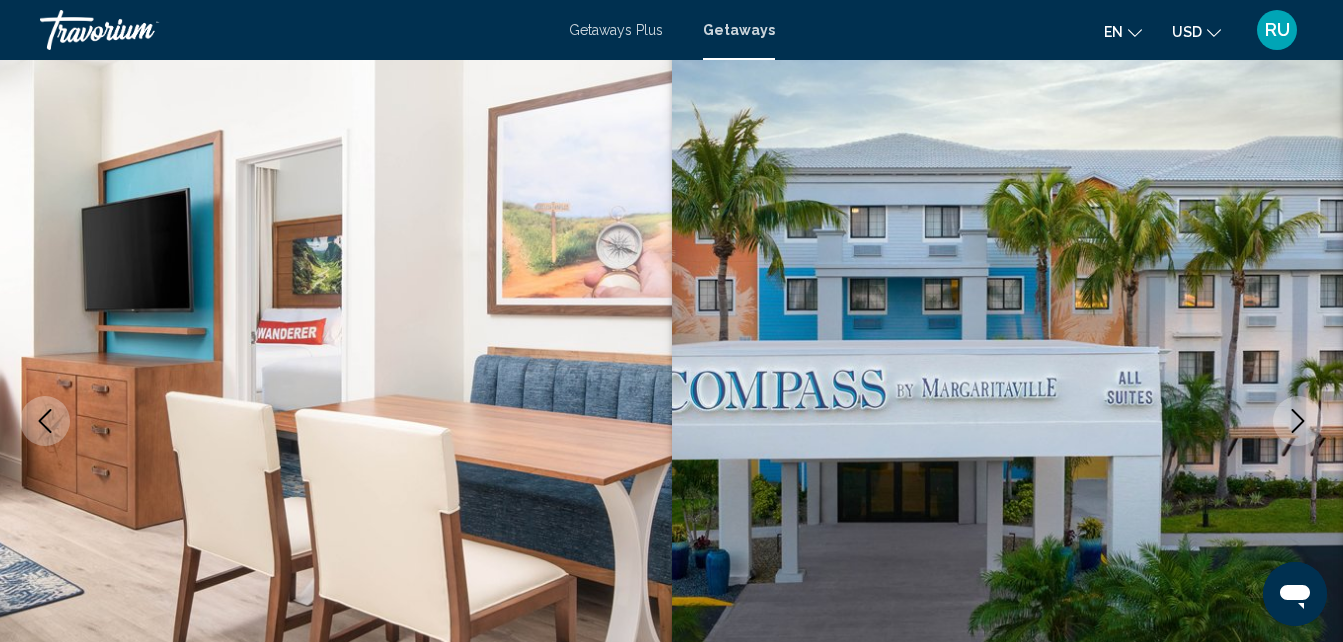click 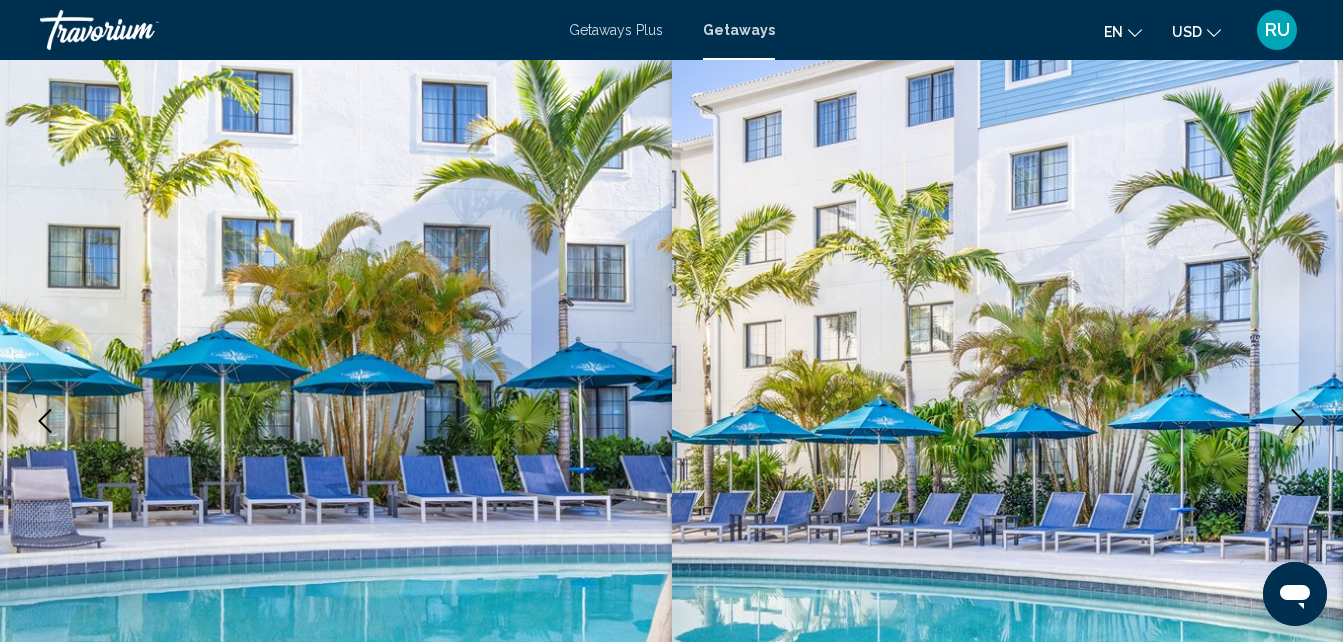 click 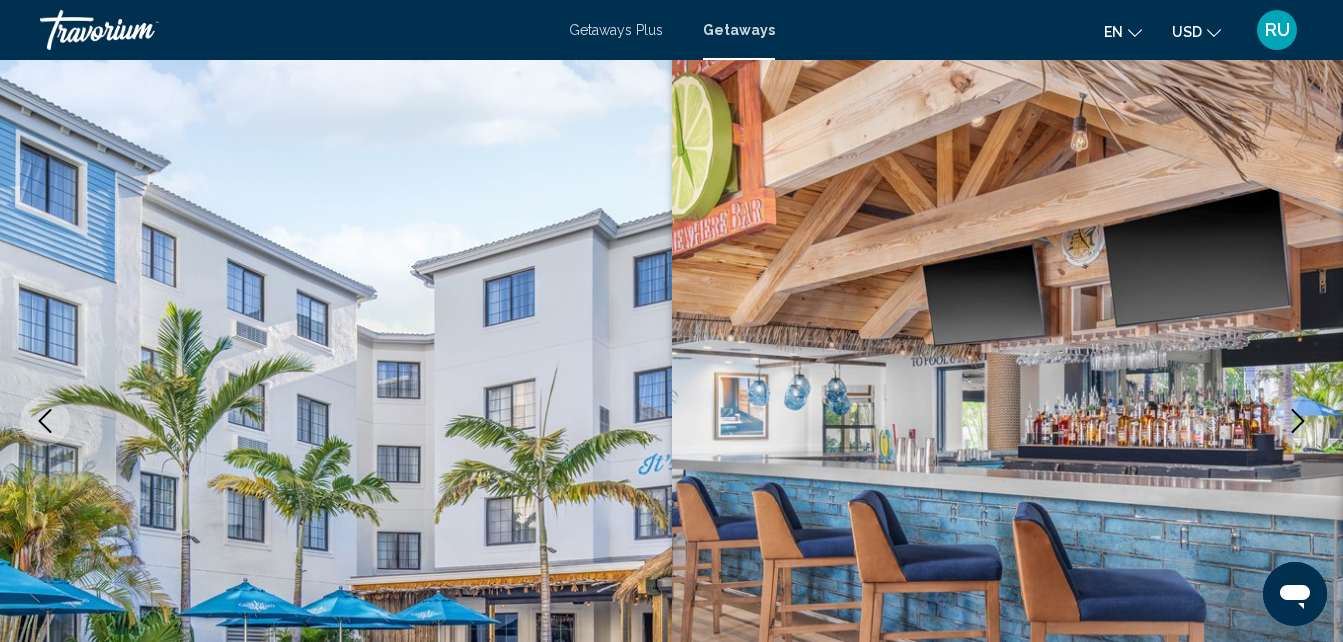 click 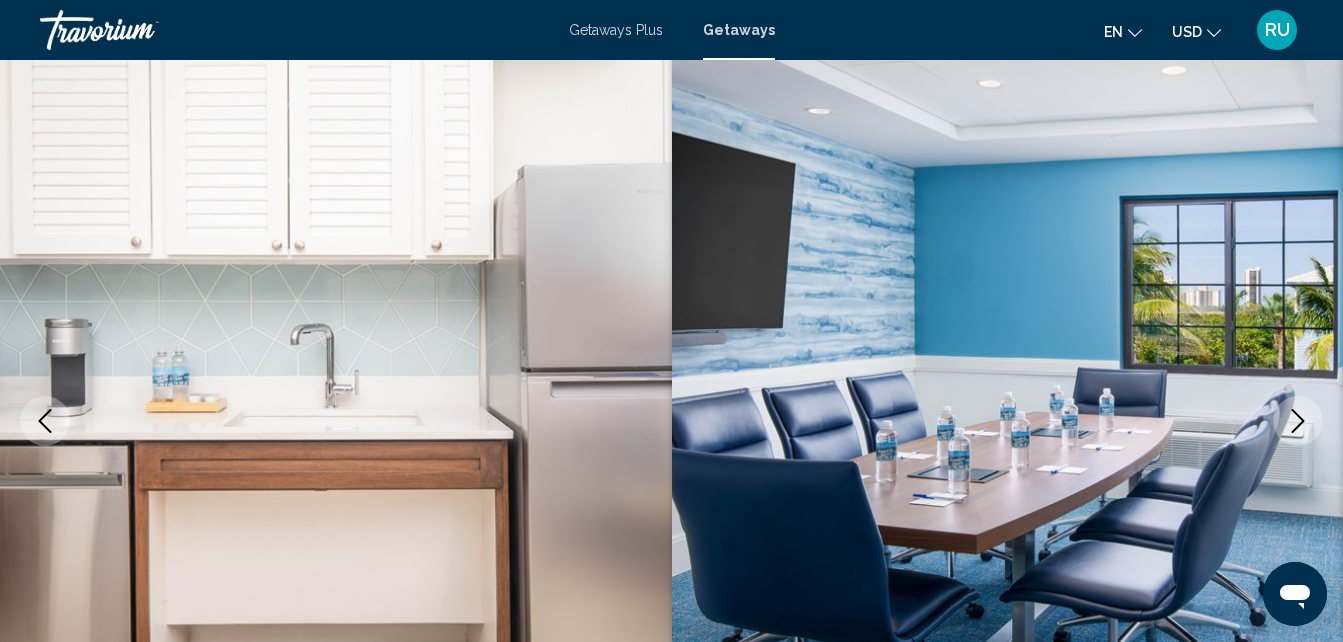 click 